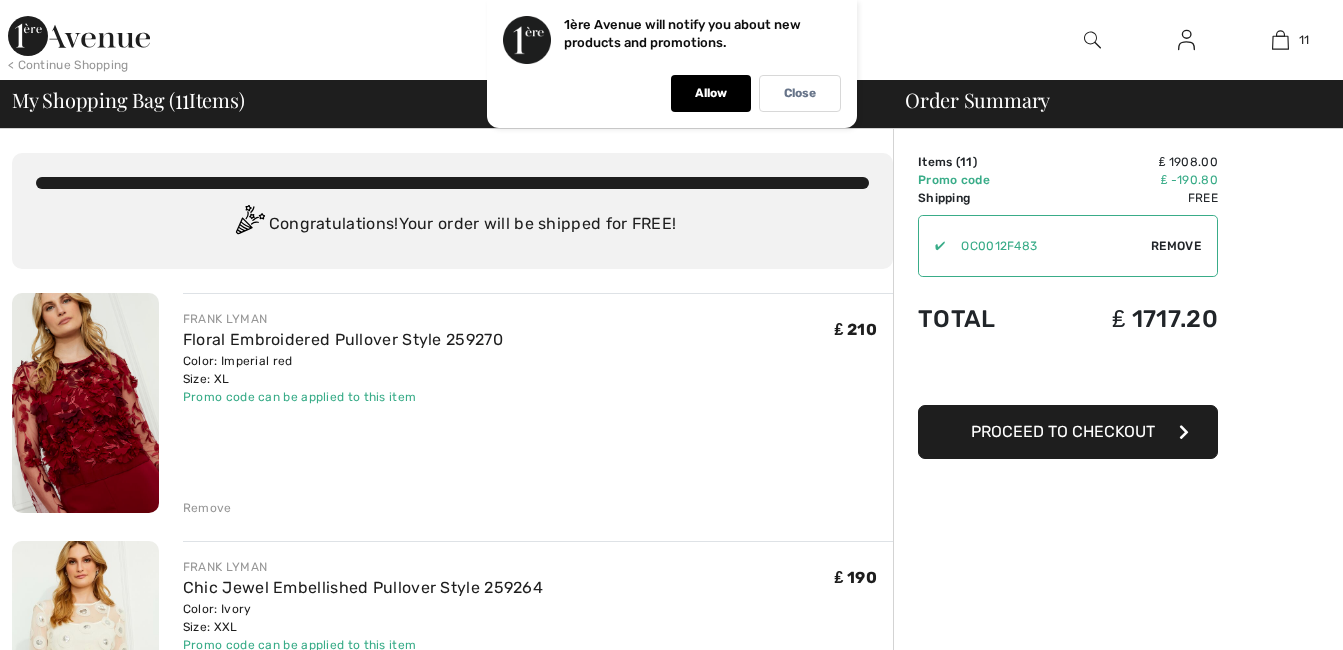 scroll, scrollTop: 0, scrollLeft: 0, axis: both 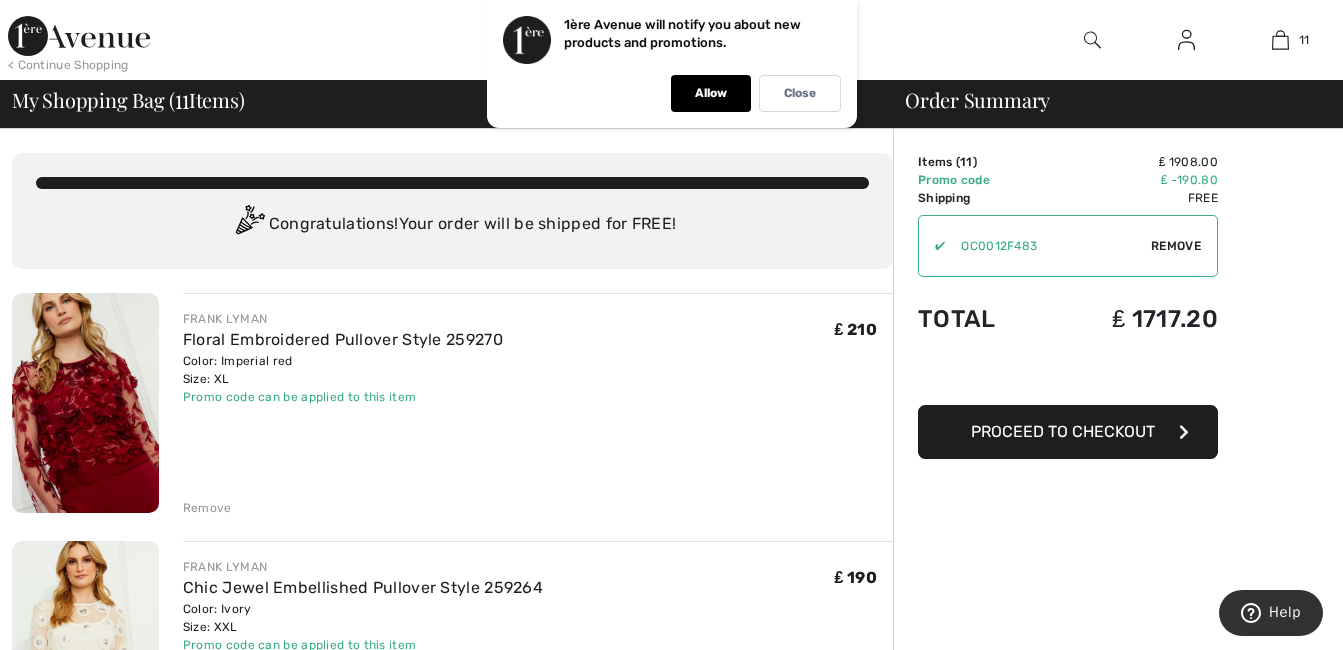click at bounding box center (1092, 40) 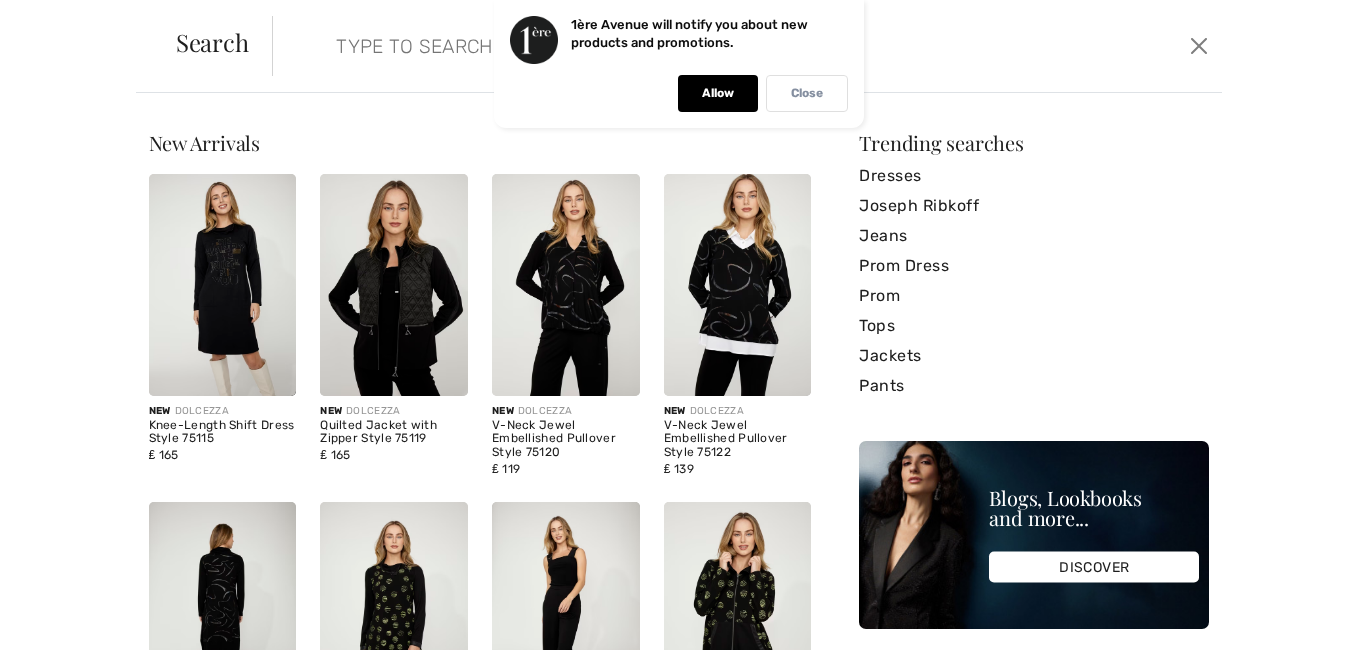 click on "Close" at bounding box center (807, 93) 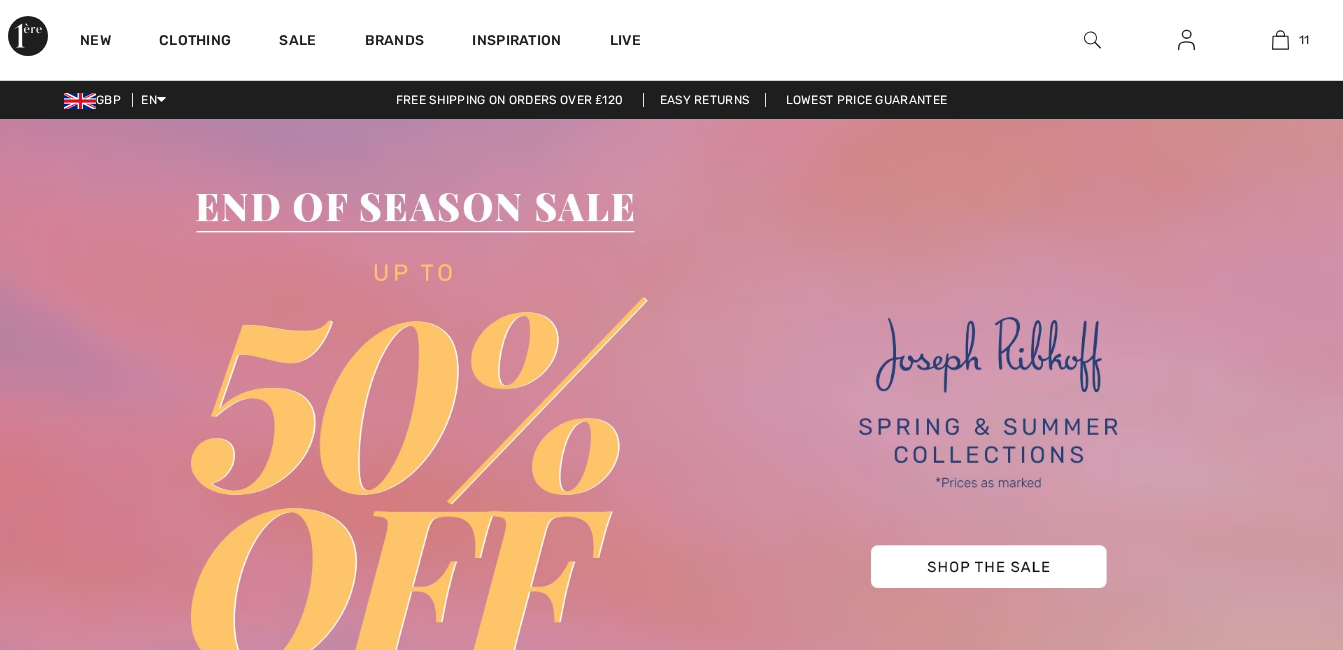 scroll, scrollTop: 0, scrollLeft: 0, axis: both 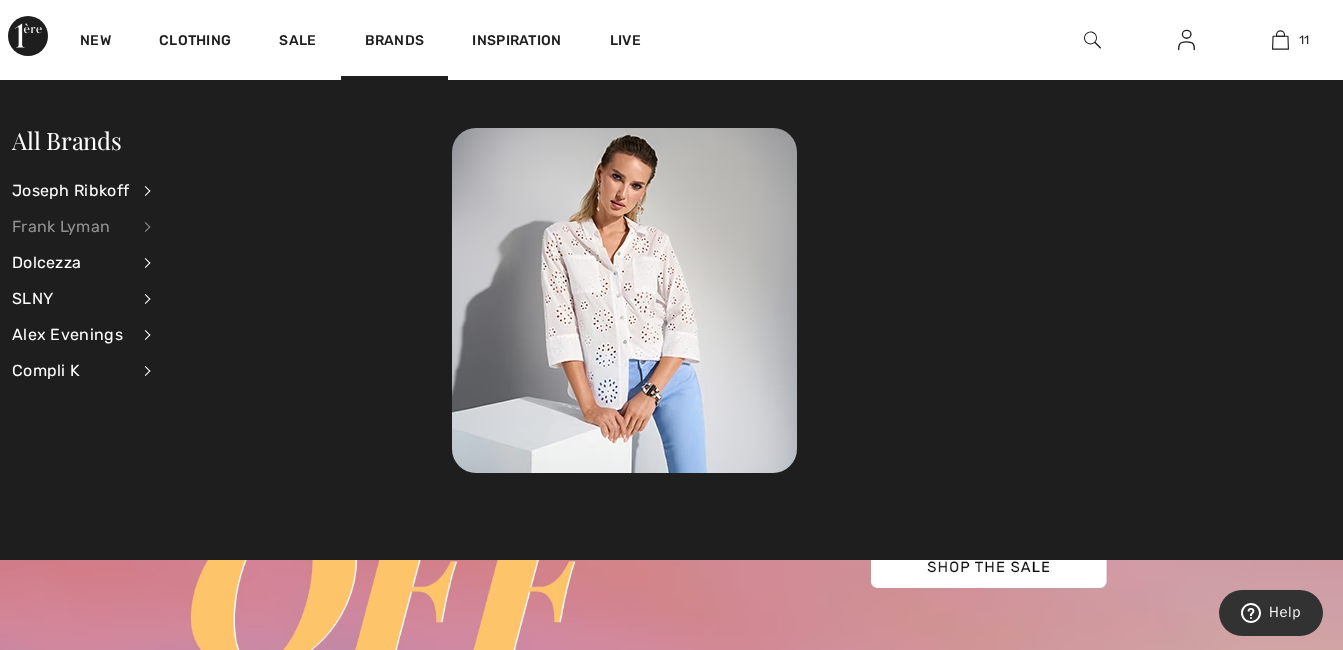 click on "Frank Lyman" at bounding box center (70, 227) 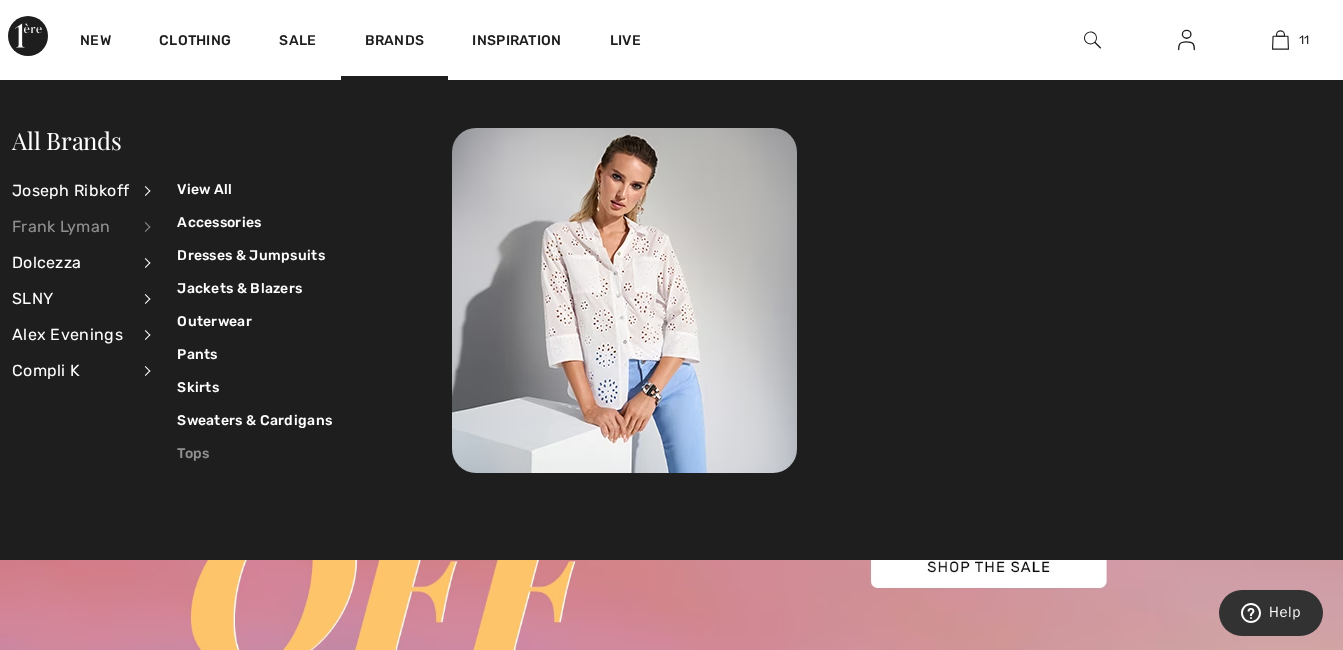 click on "Tops" at bounding box center [254, 453] 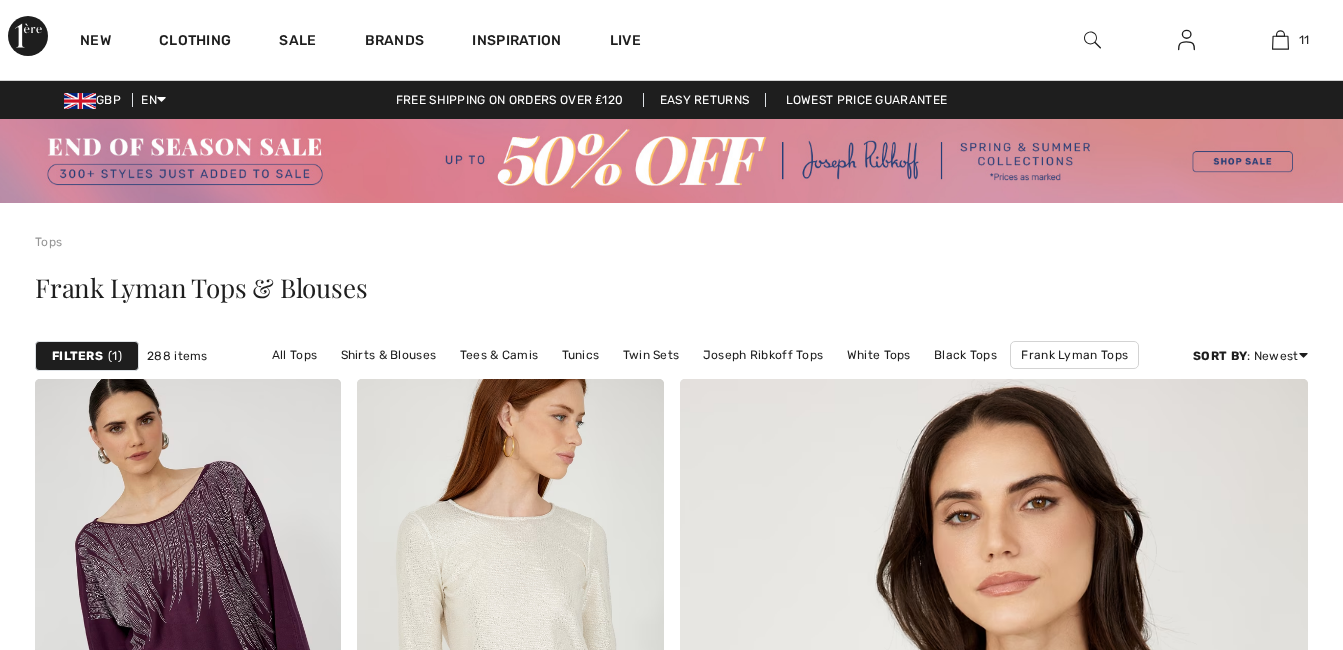 scroll, scrollTop: 0, scrollLeft: 0, axis: both 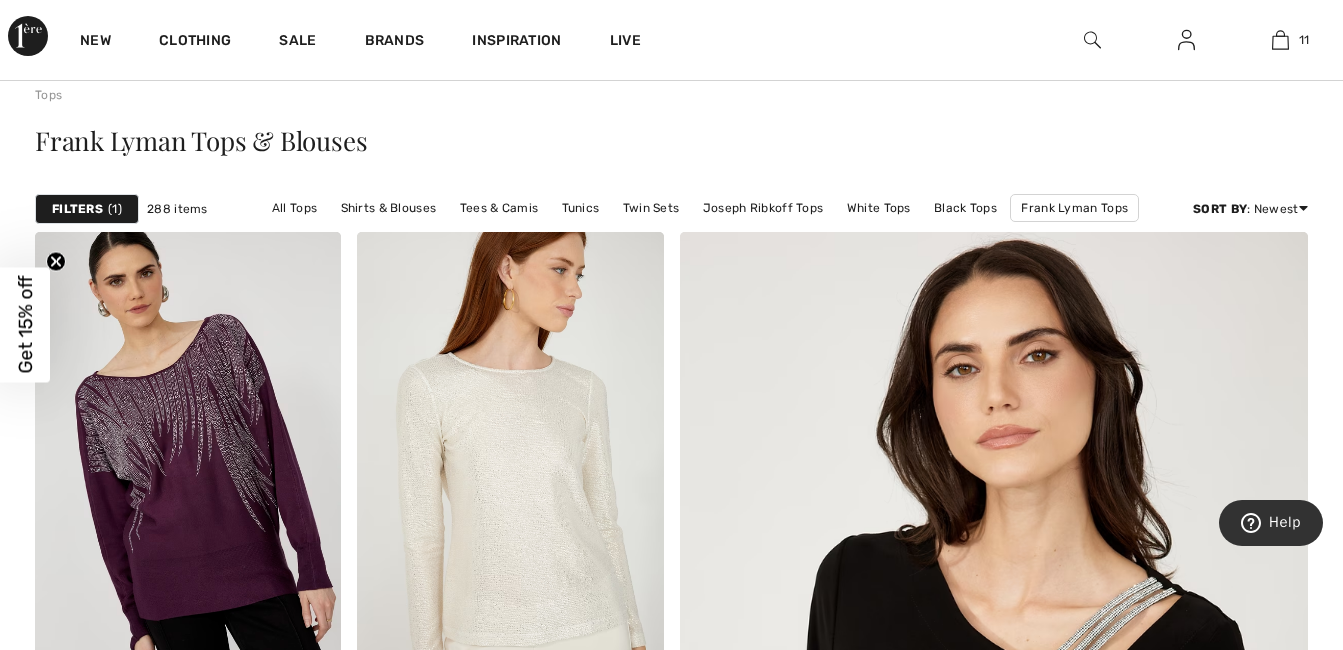 click on "Filters" at bounding box center [77, 209] 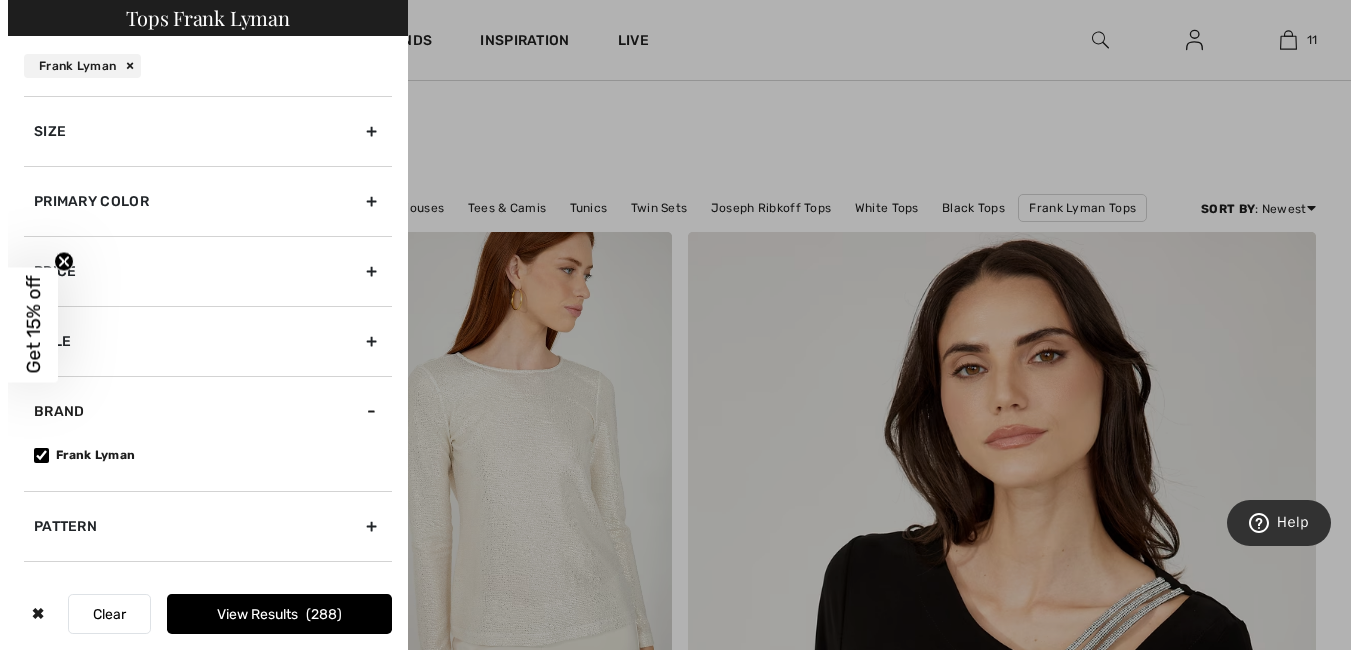 scroll, scrollTop: 148, scrollLeft: 0, axis: vertical 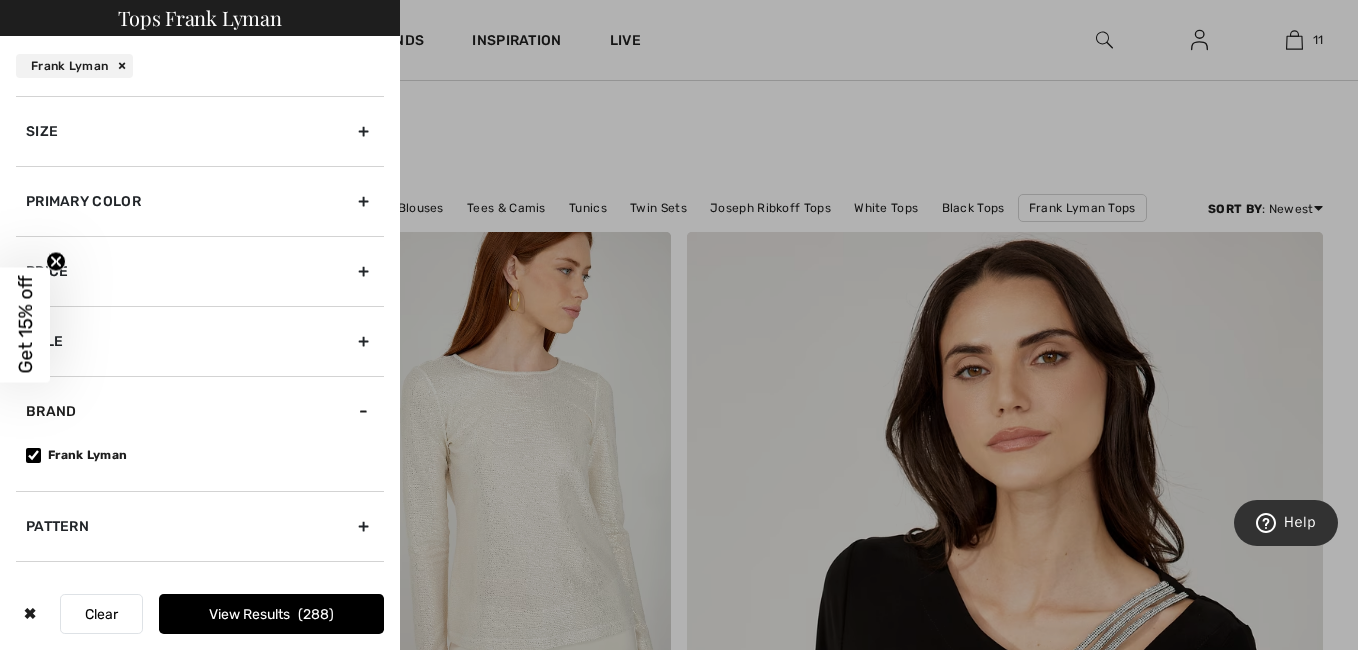 click on "Primary Color" at bounding box center [200, 201] 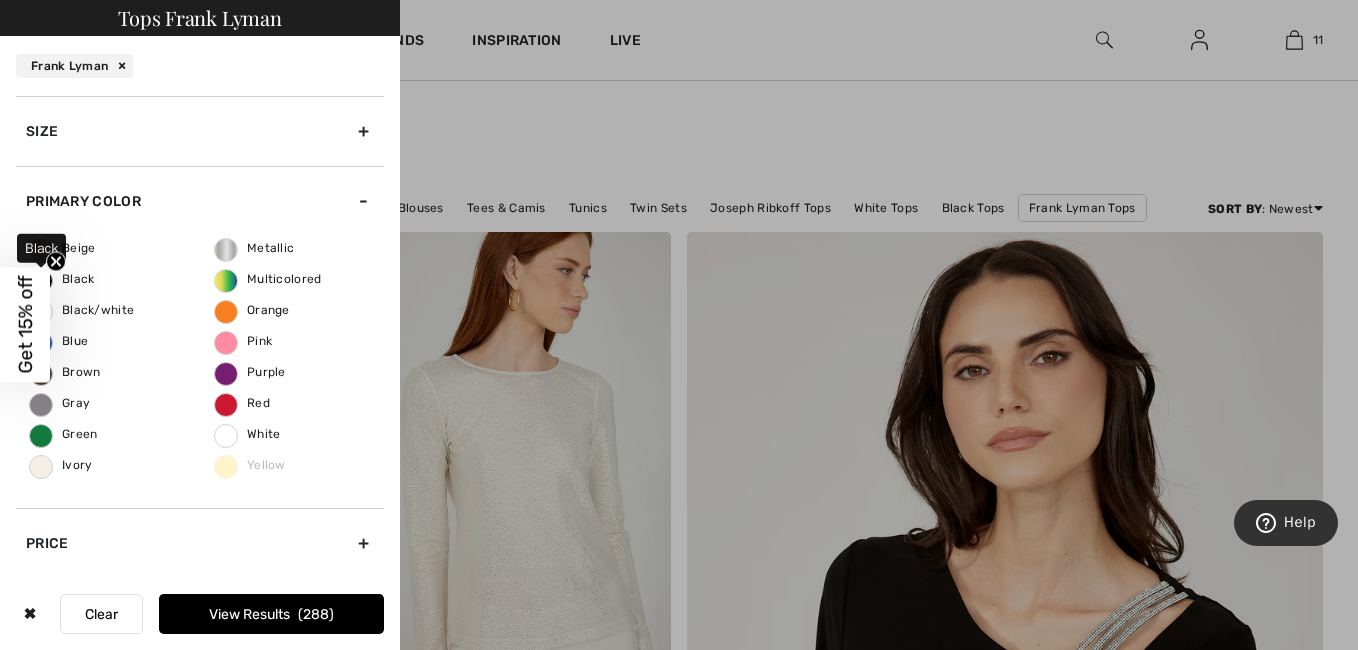click on "Black" at bounding box center (62, 279) 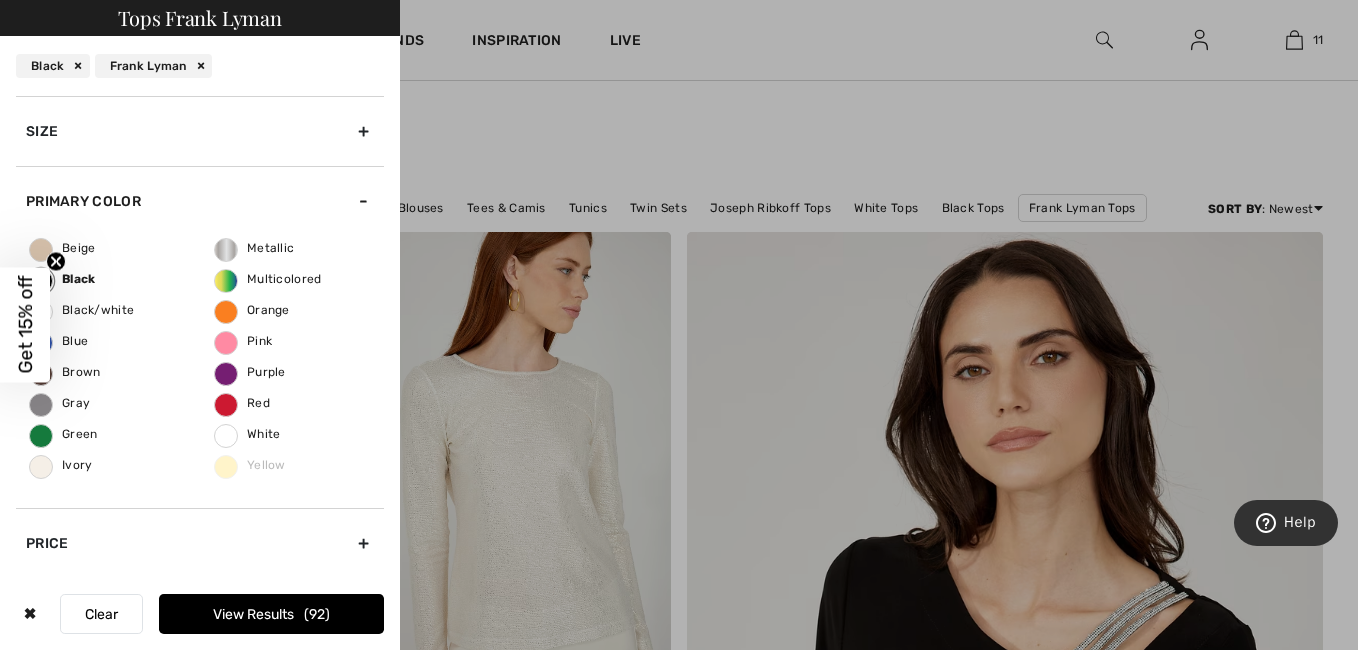 click on "View Results 92" at bounding box center [271, 614] 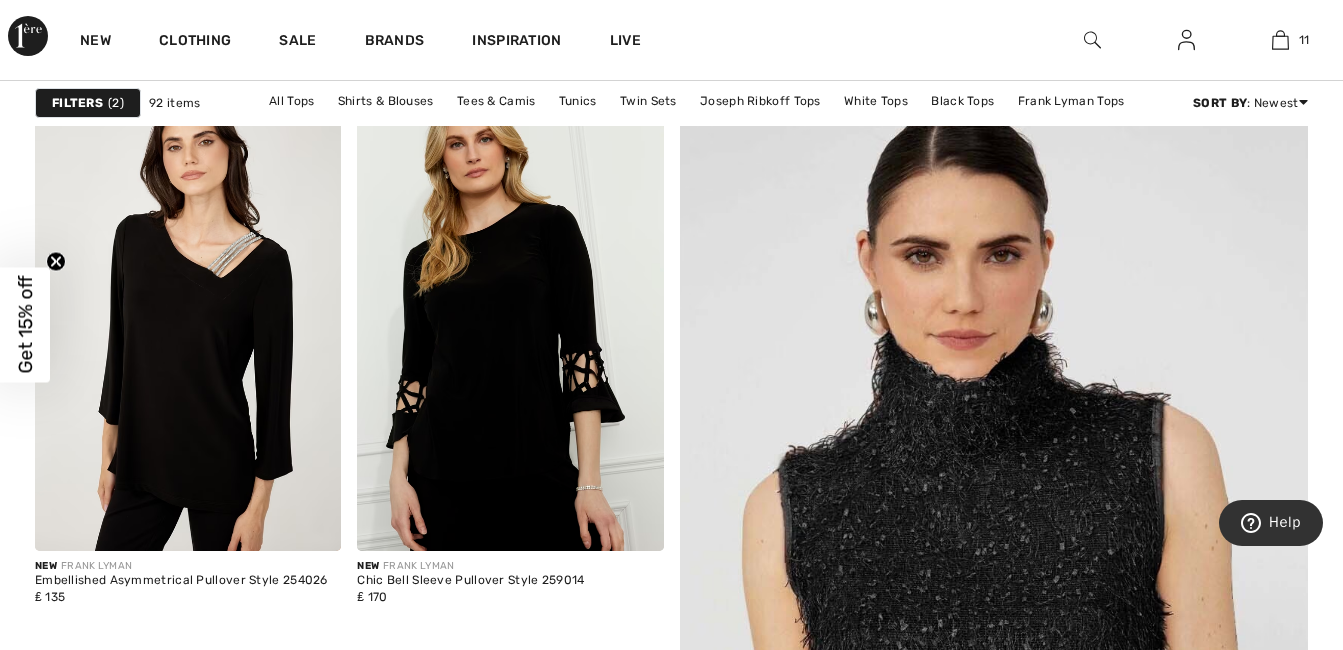 scroll, scrollTop: 360, scrollLeft: 0, axis: vertical 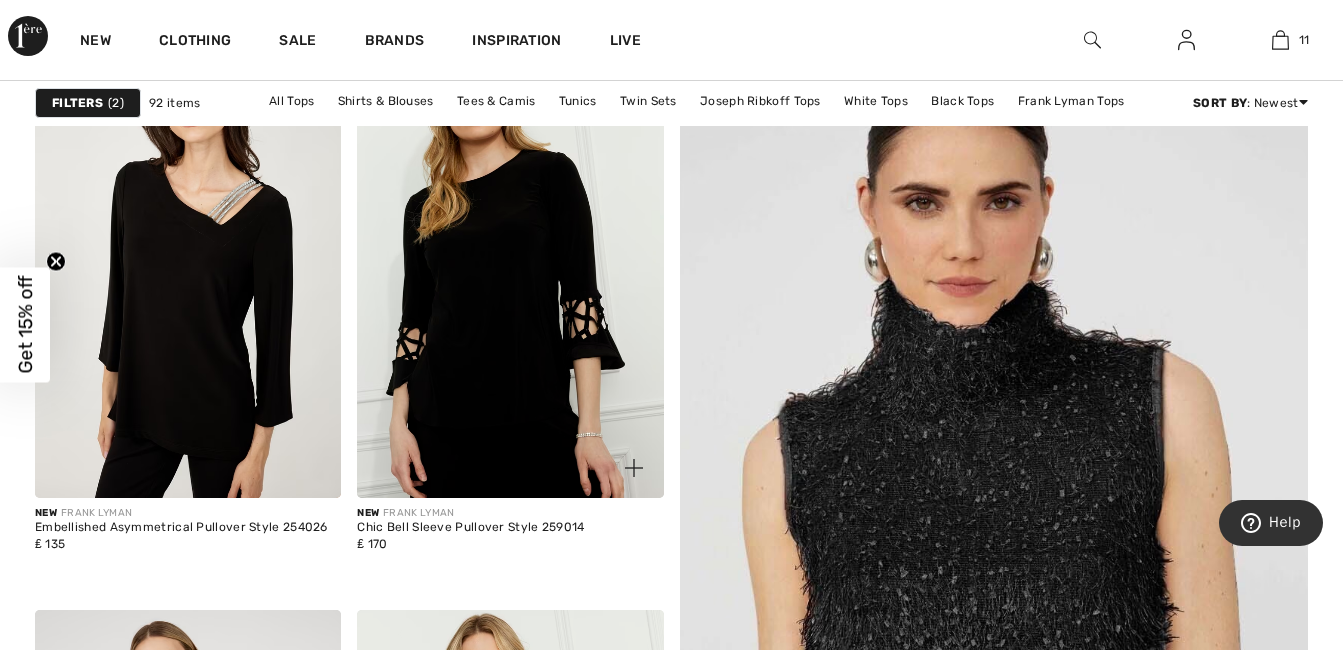 click at bounding box center [622, 456] 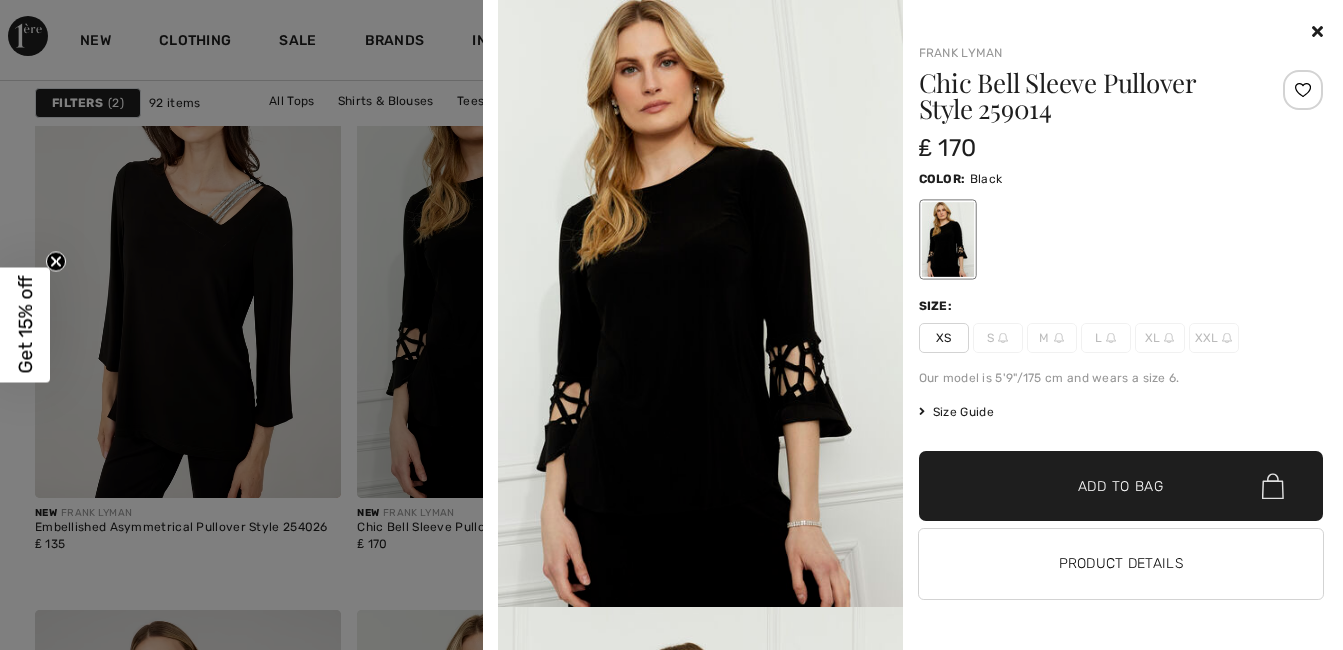click on "XS" at bounding box center (944, 338) 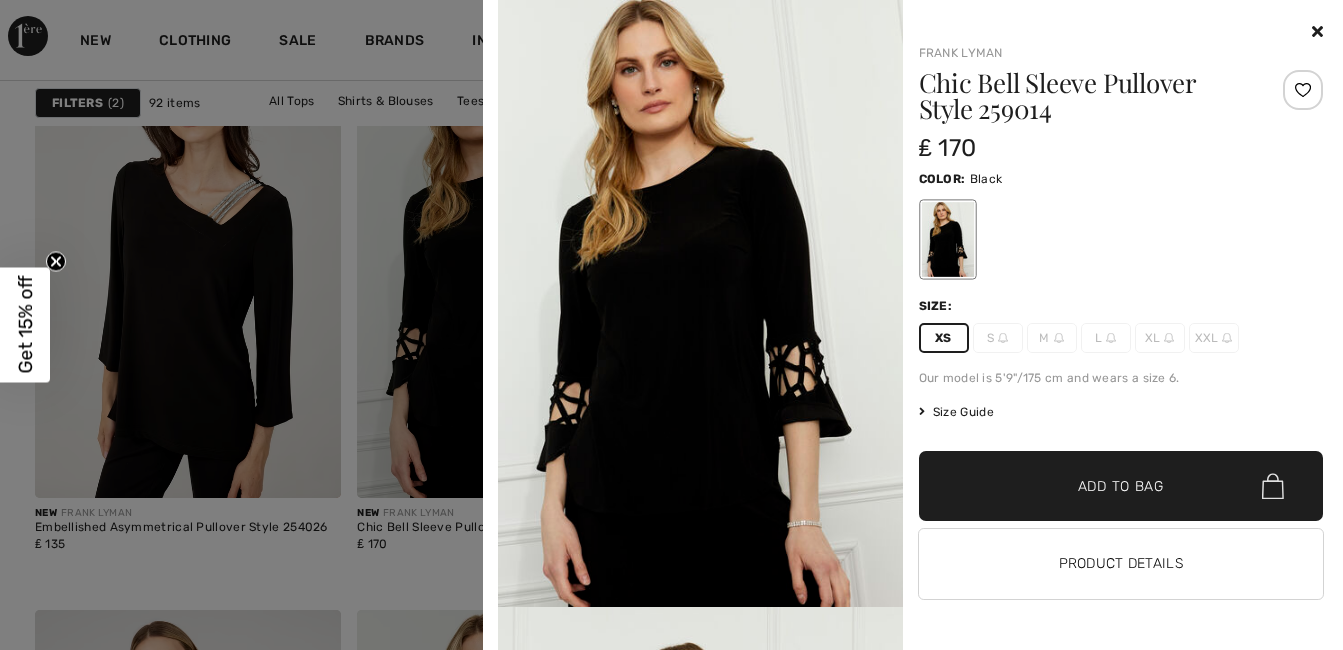 click on "Add to Bag" at bounding box center [1121, 486] 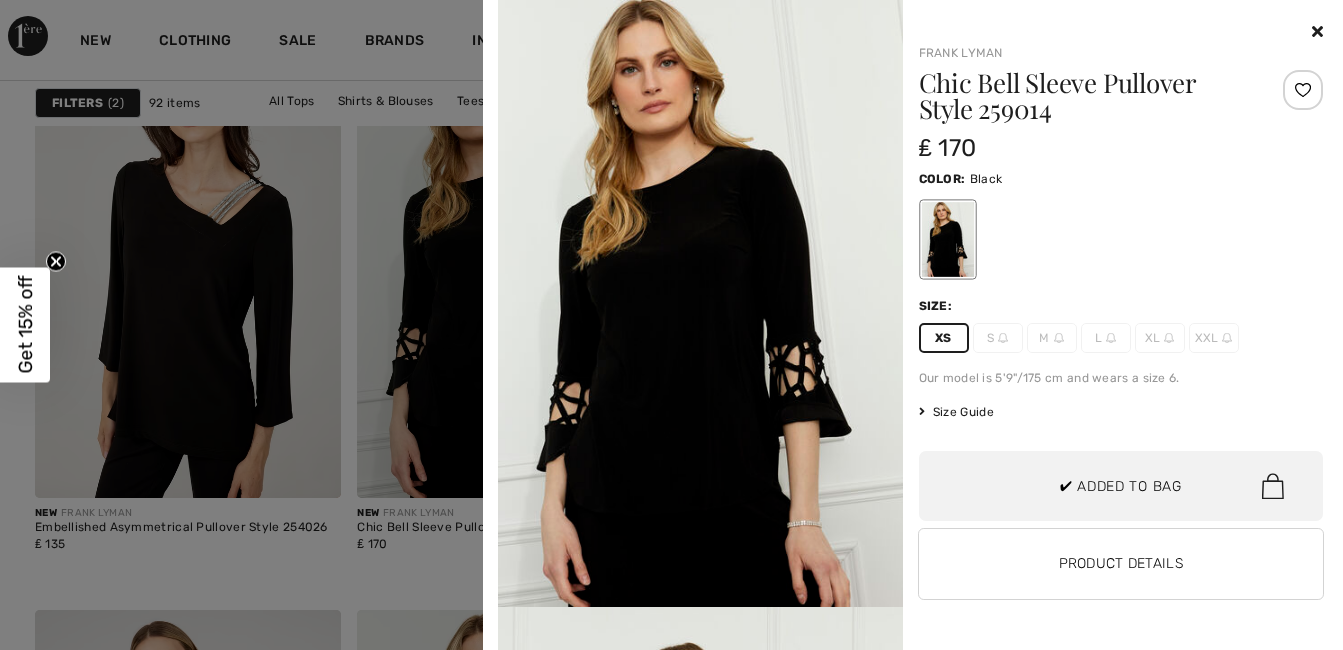 scroll, scrollTop: 1194, scrollLeft: 0, axis: vertical 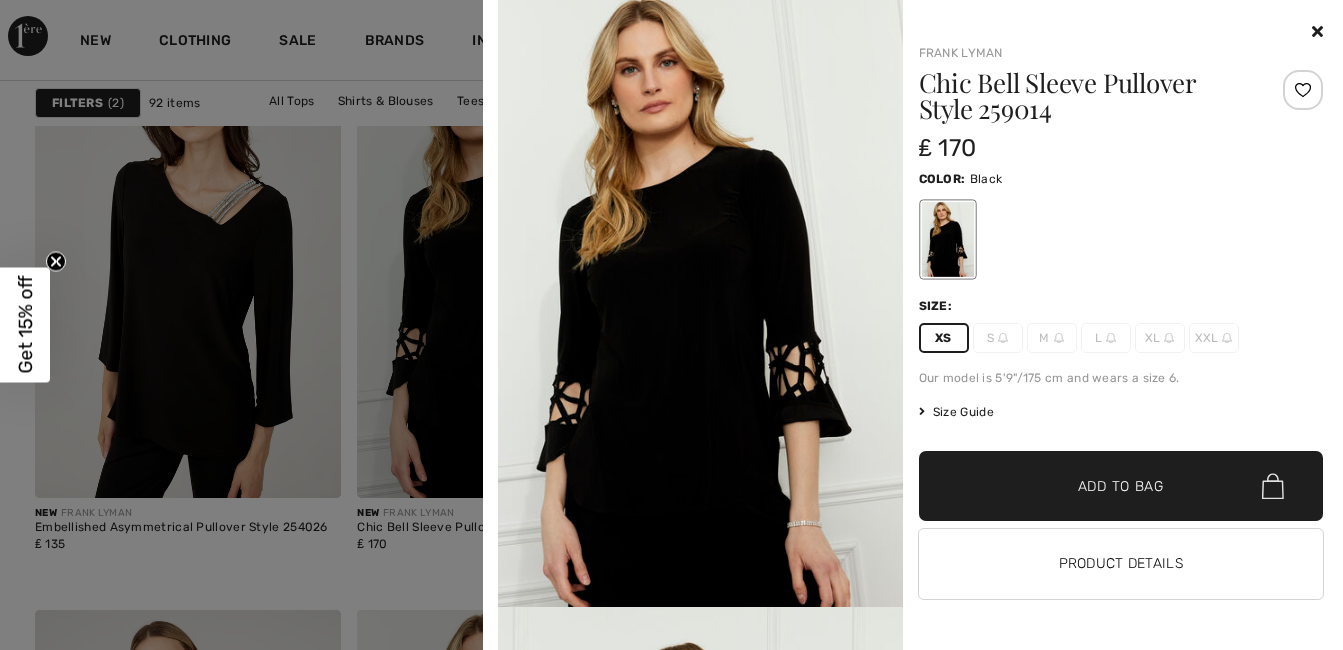 click at bounding box center [671, 325] 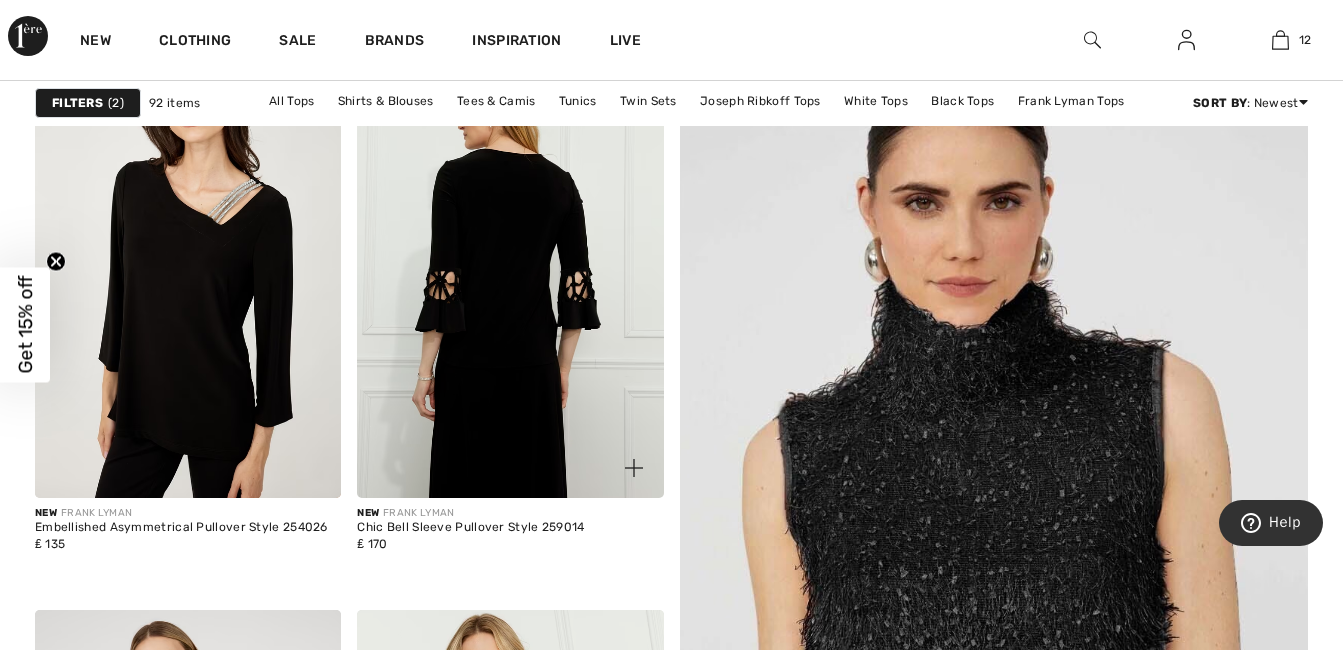 click at bounding box center [510, 268] 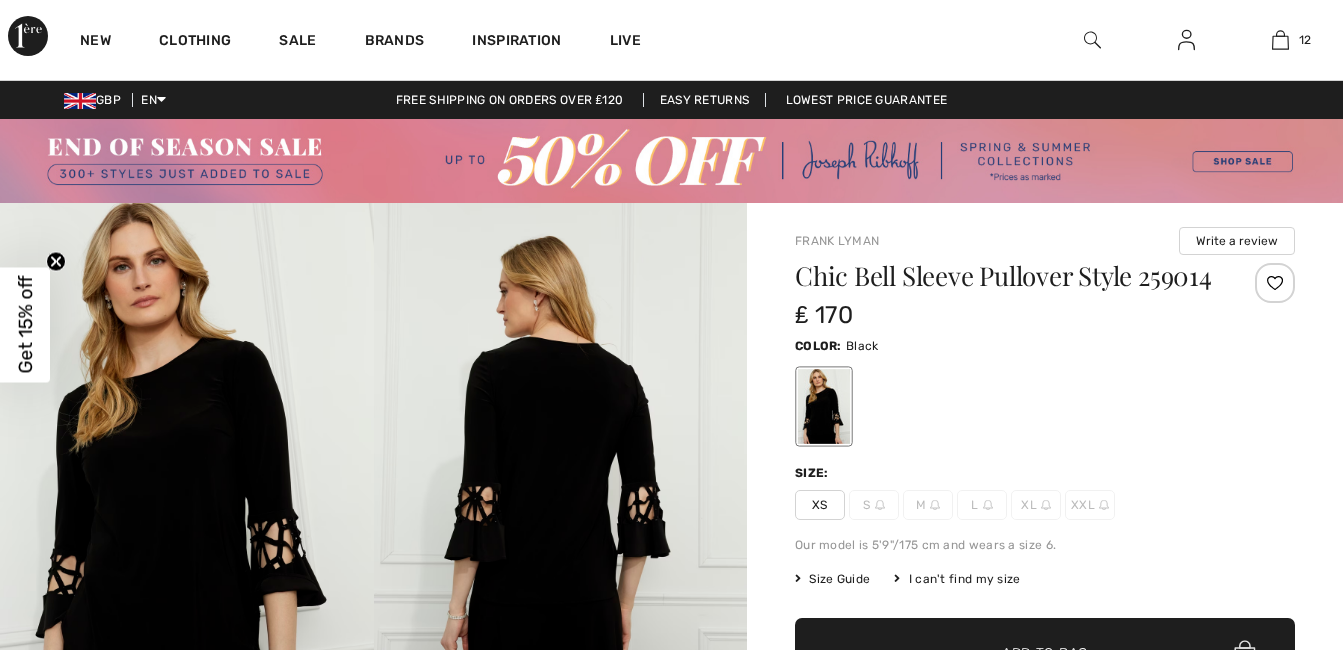 scroll, scrollTop: 0, scrollLeft: 0, axis: both 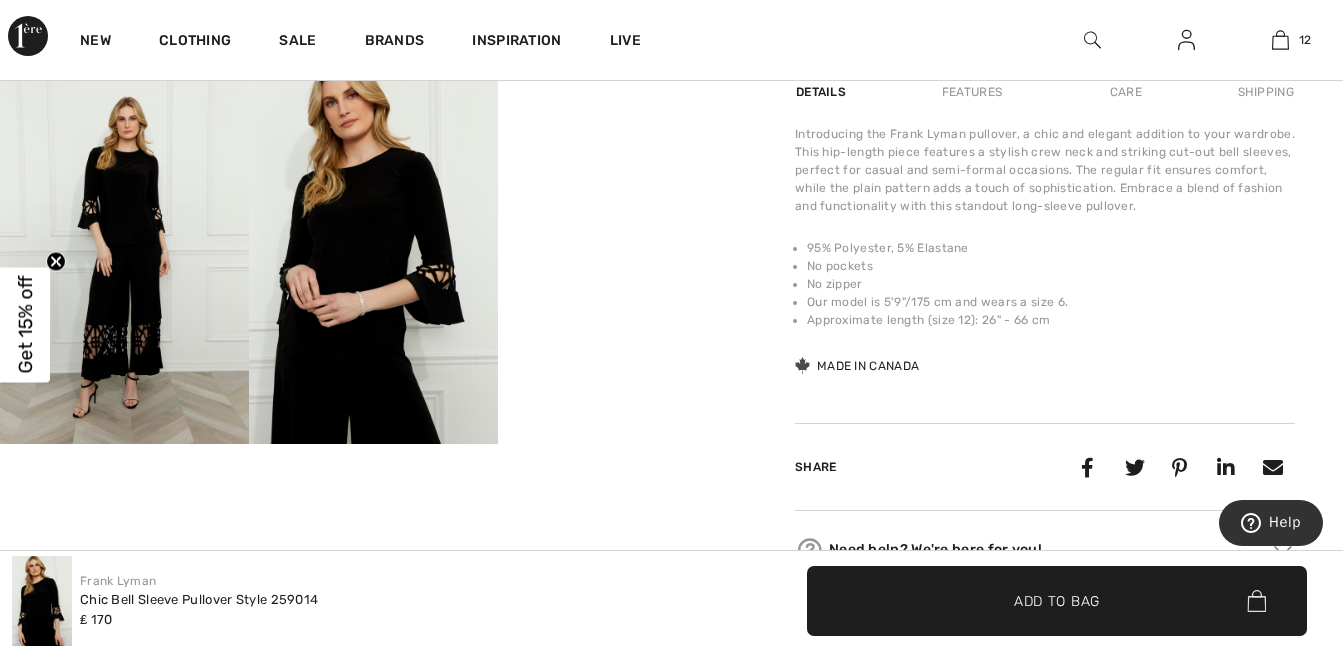 click on "Your browser does not support the video tag." at bounding box center [622, 132] 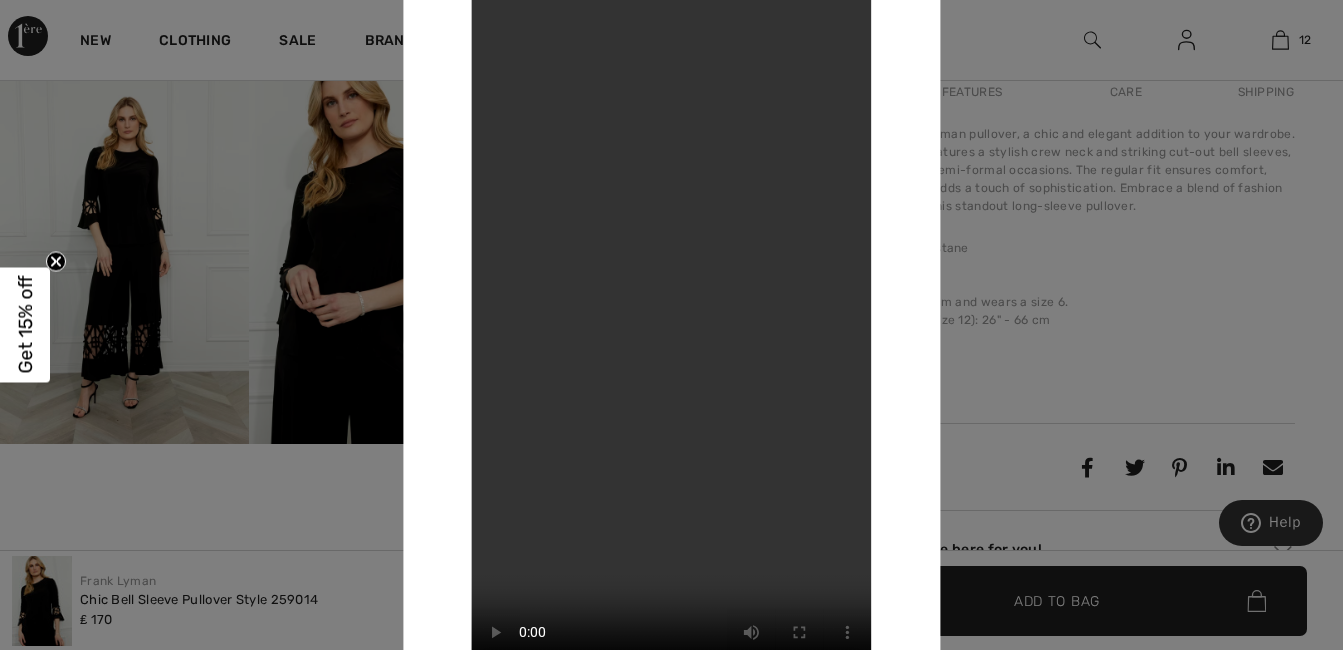 click at bounding box center [671, 325] 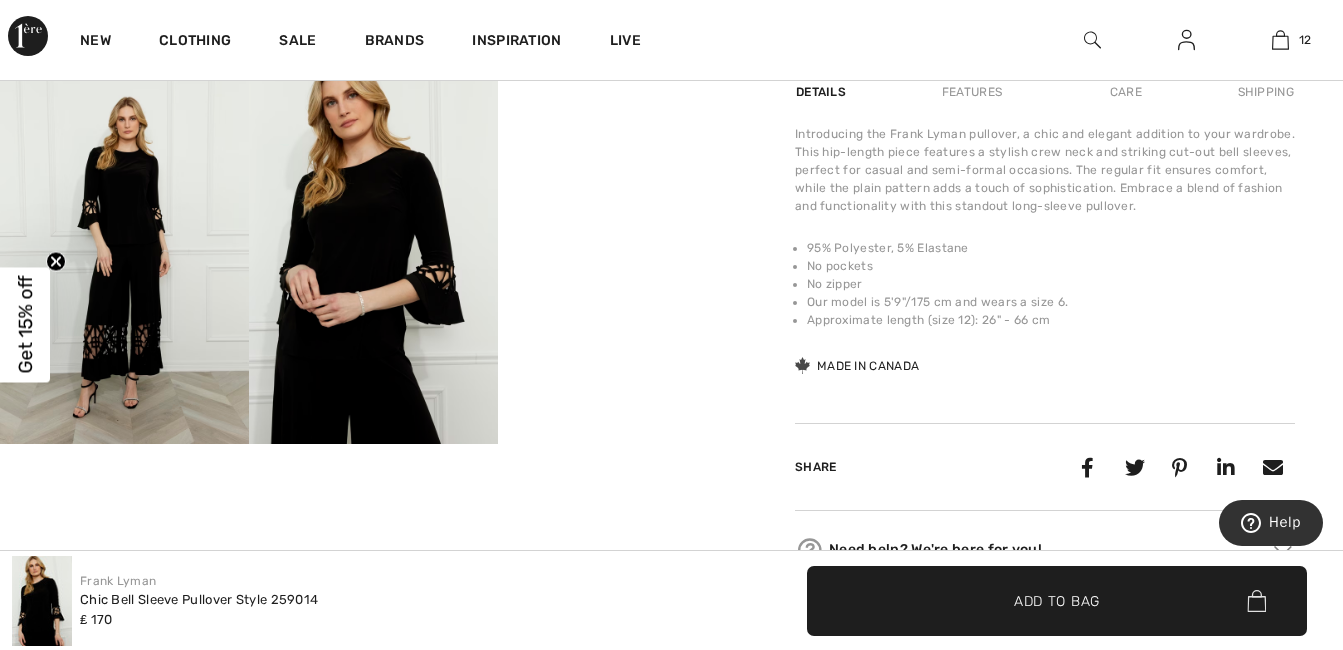 click at bounding box center (124, 257) 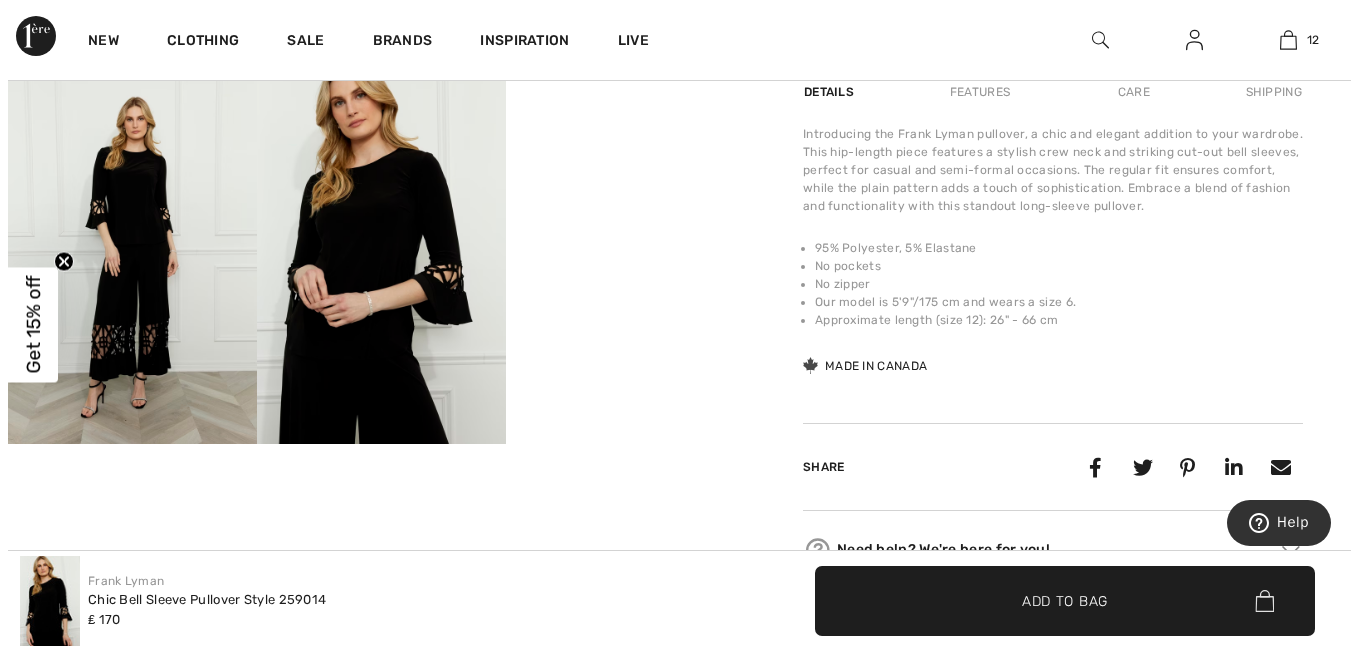 scroll, scrollTop: 705, scrollLeft: 0, axis: vertical 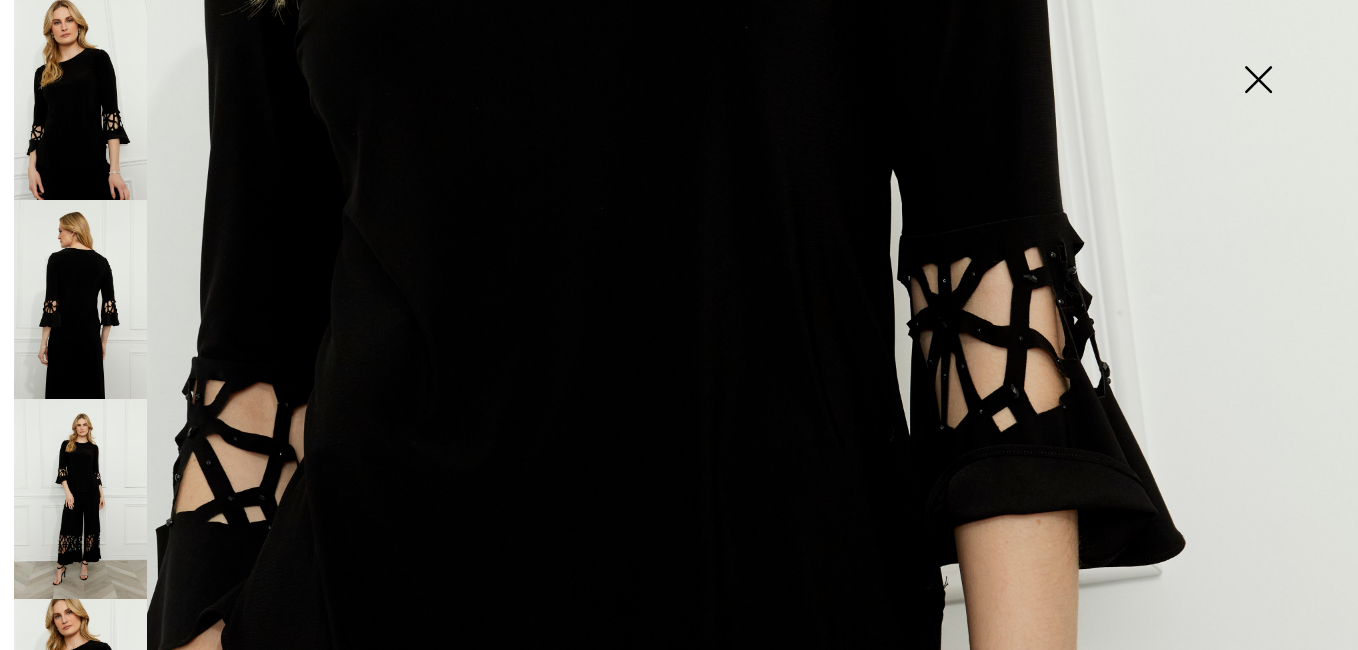click at bounding box center (1258, 81) 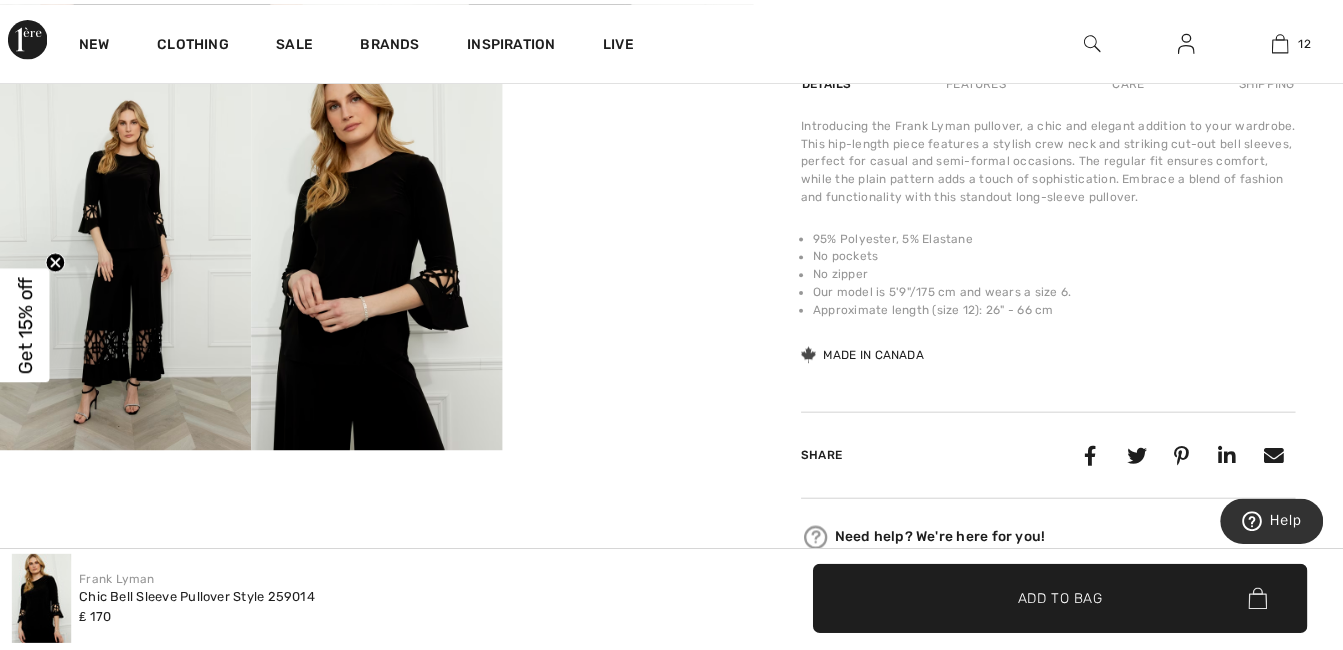 scroll, scrollTop: 693, scrollLeft: 0, axis: vertical 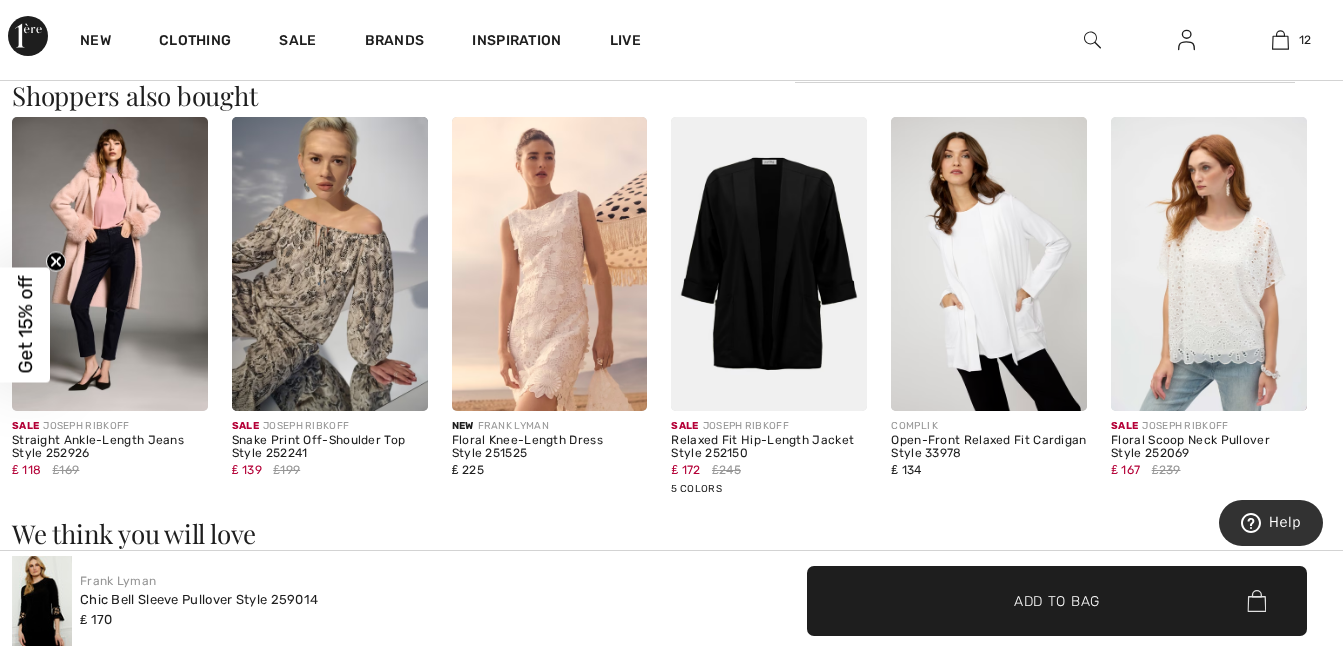 click at bounding box center (42, 601) 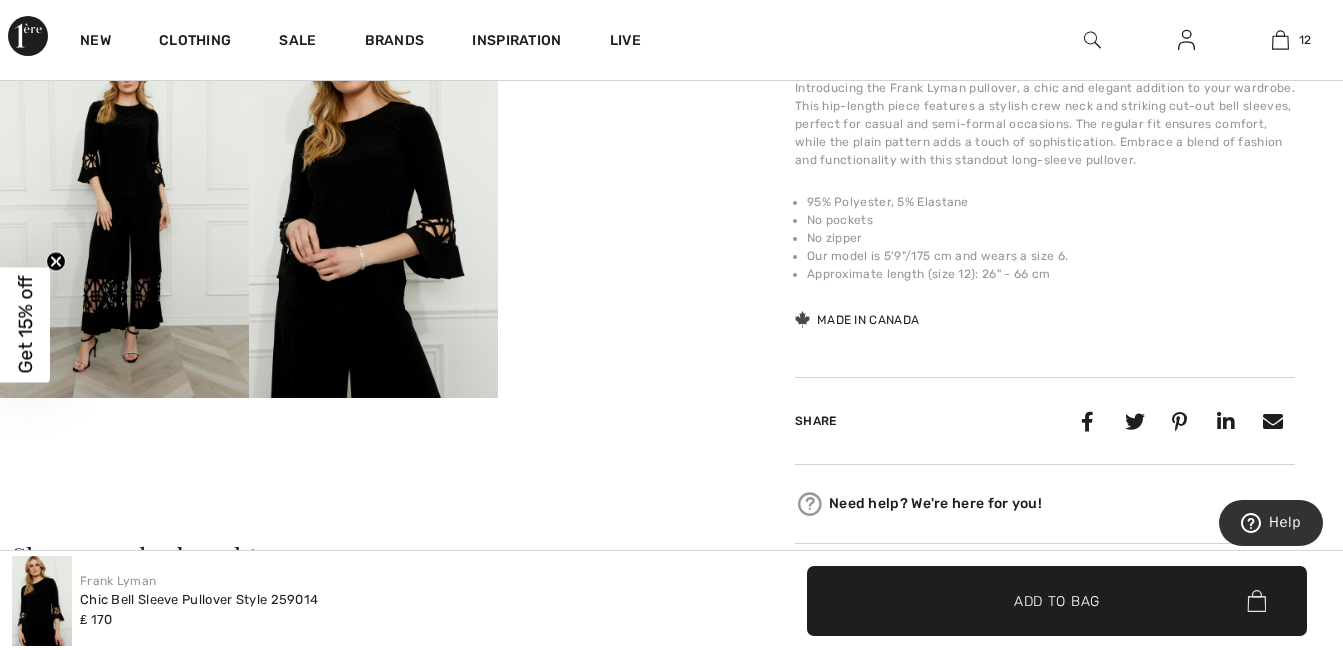 scroll, scrollTop: 720, scrollLeft: 0, axis: vertical 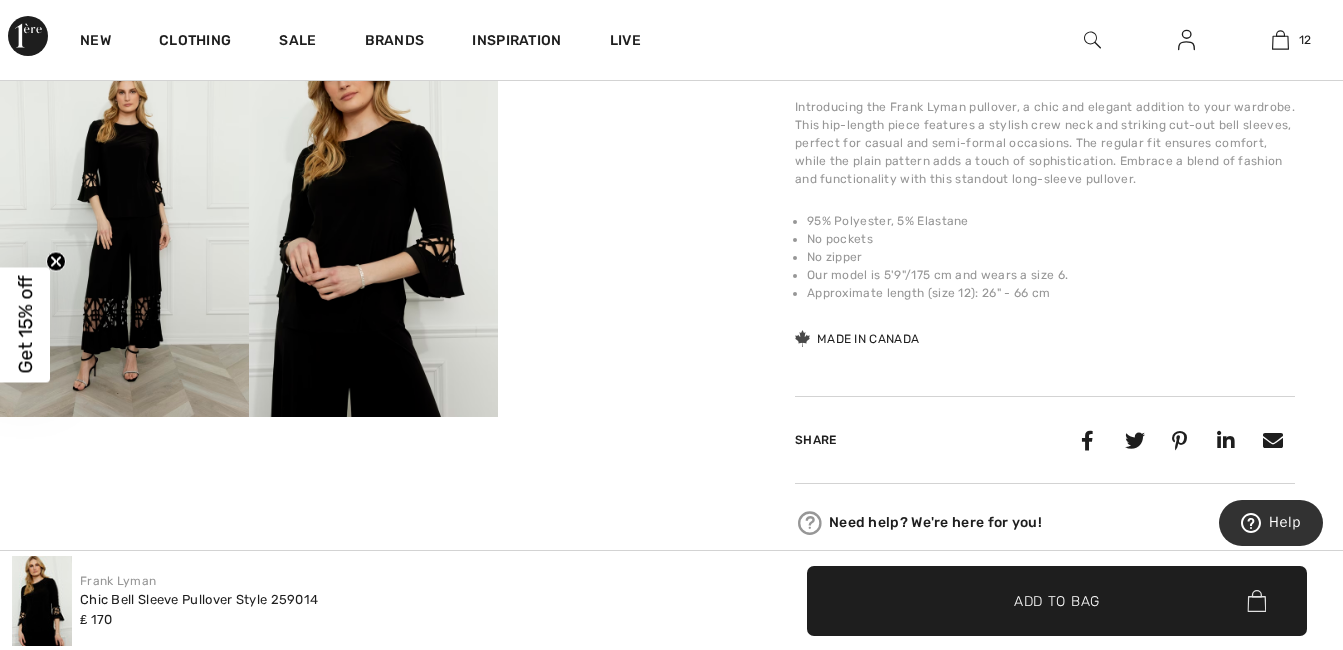 click at bounding box center [124, 230] 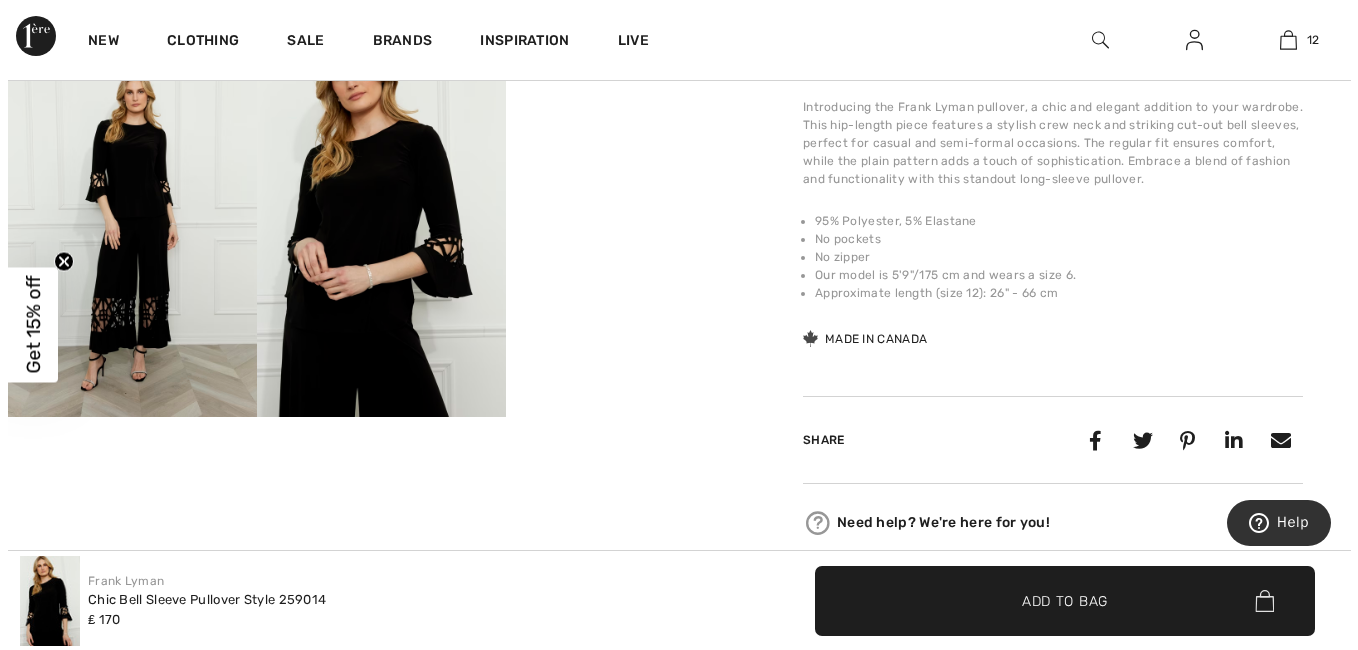 scroll, scrollTop: 732, scrollLeft: 0, axis: vertical 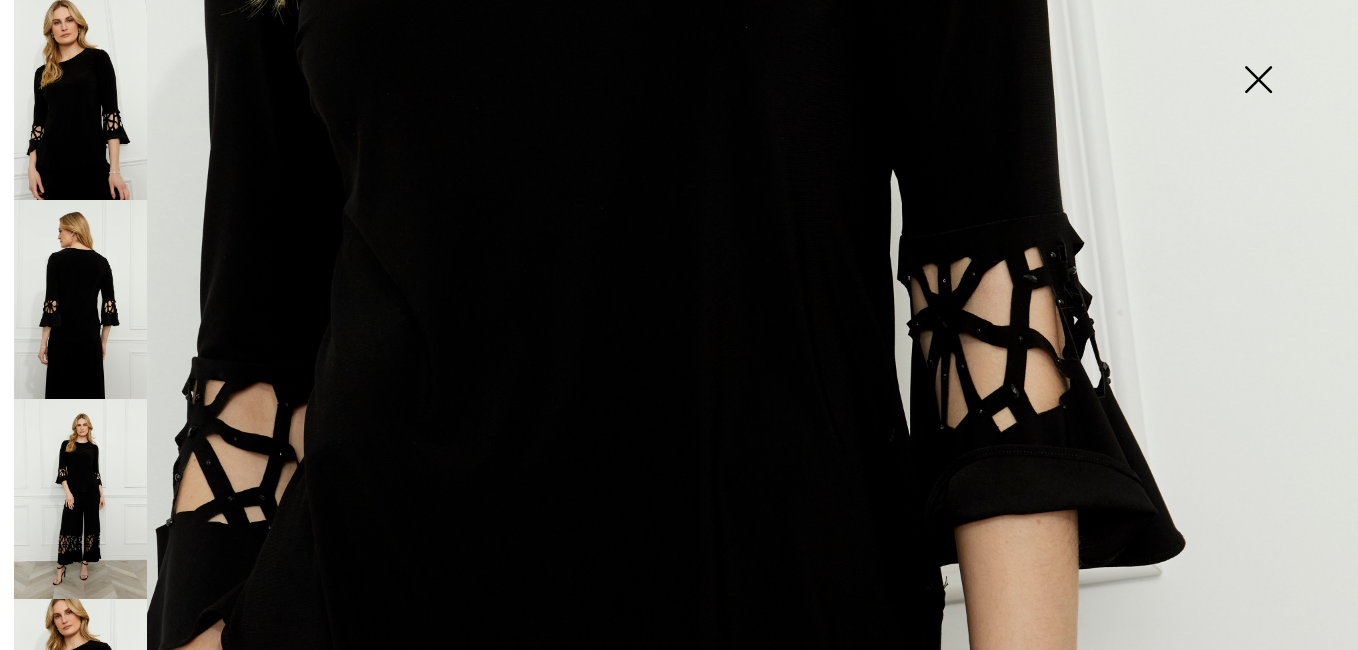 click at bounding box center [1258, 81] 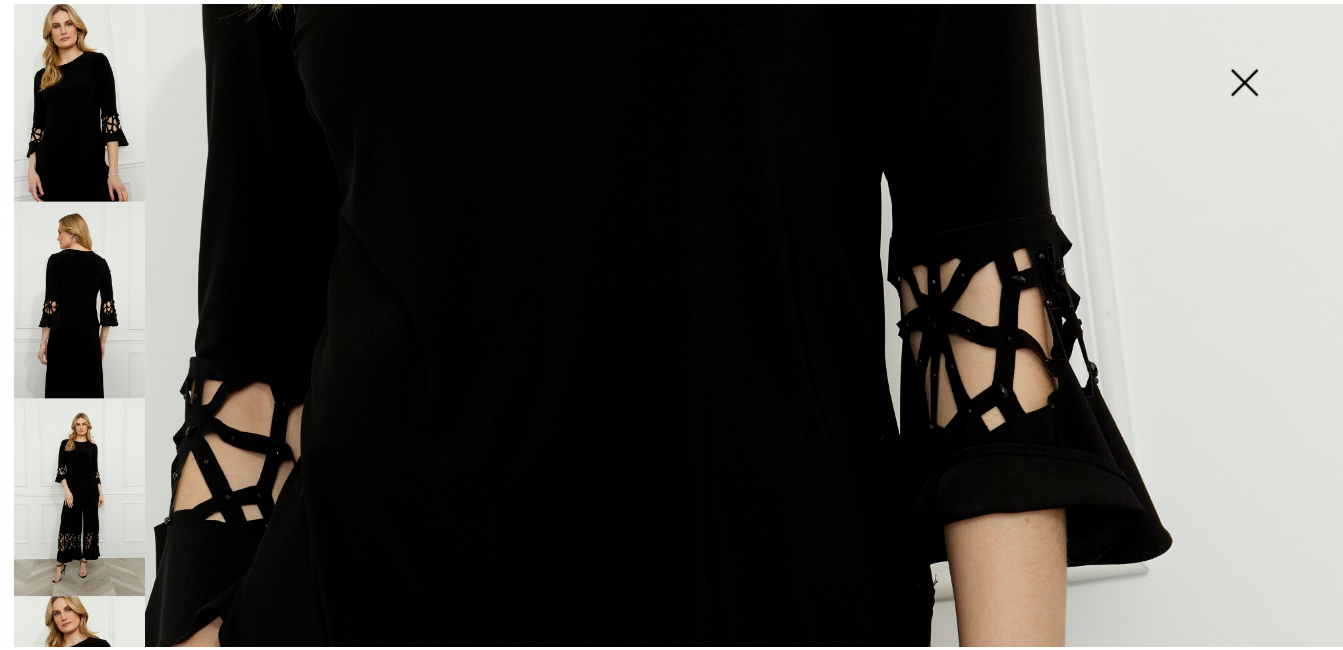 scroll, scrollTop: 720, scrollLeft: 0, axis: vertical 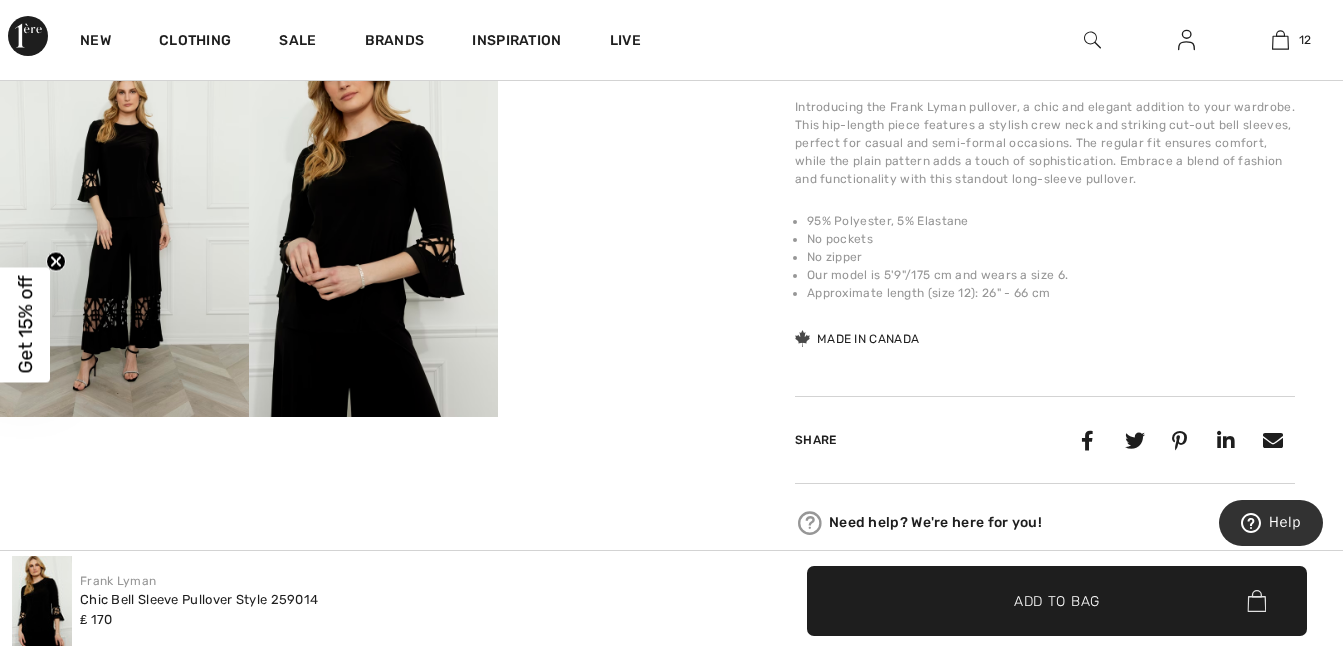 click at bounding box center (373, 230) 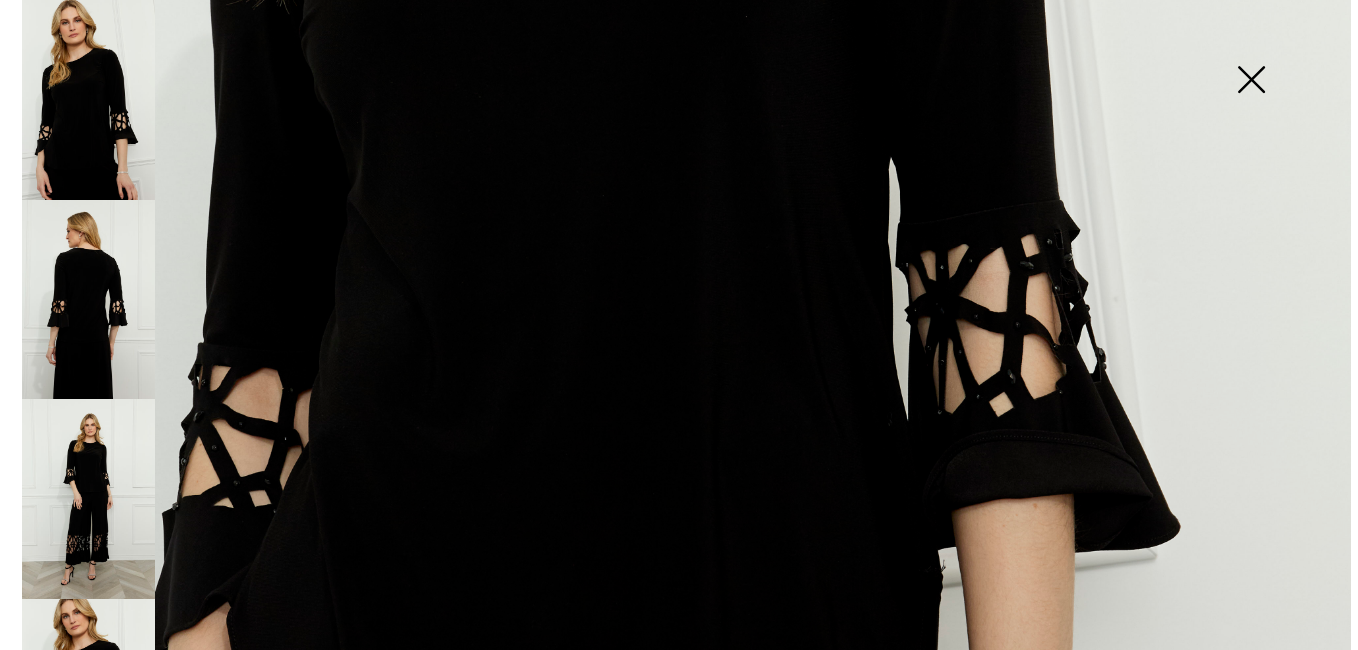 scroll, scrollTop: 732, scrollLeft: 0, axis: vertical 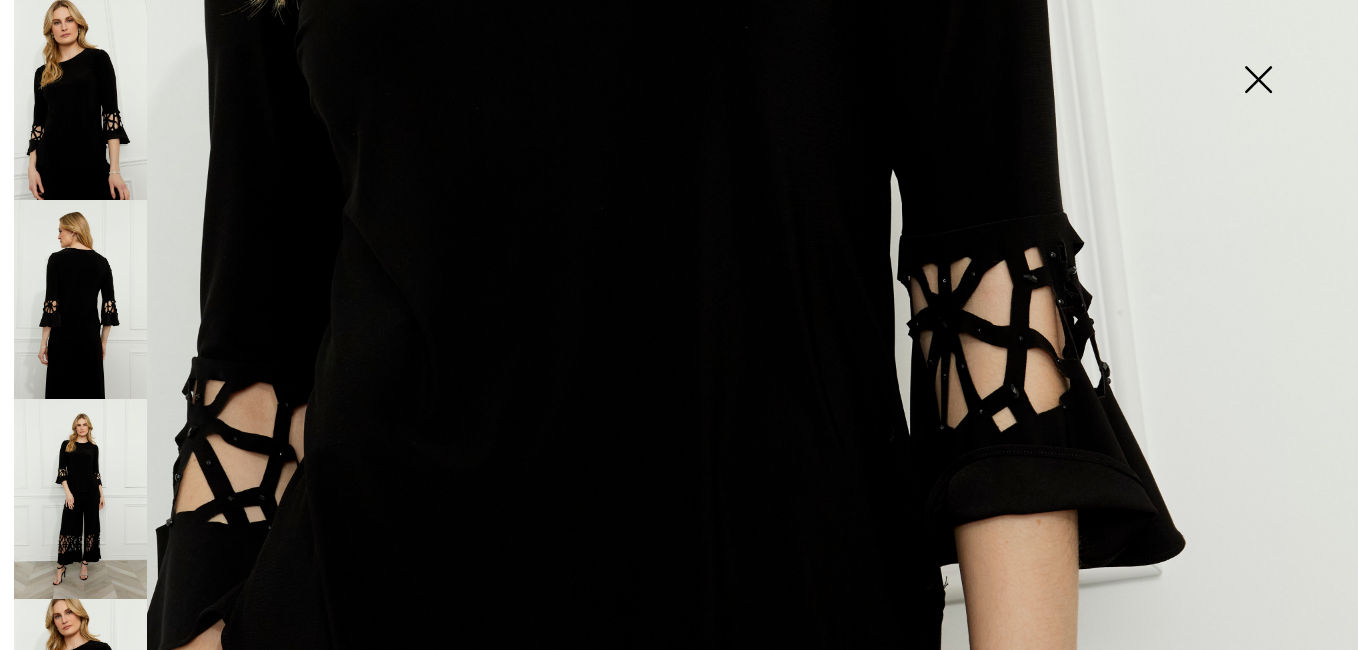 click at bounding box center [1258, 81] 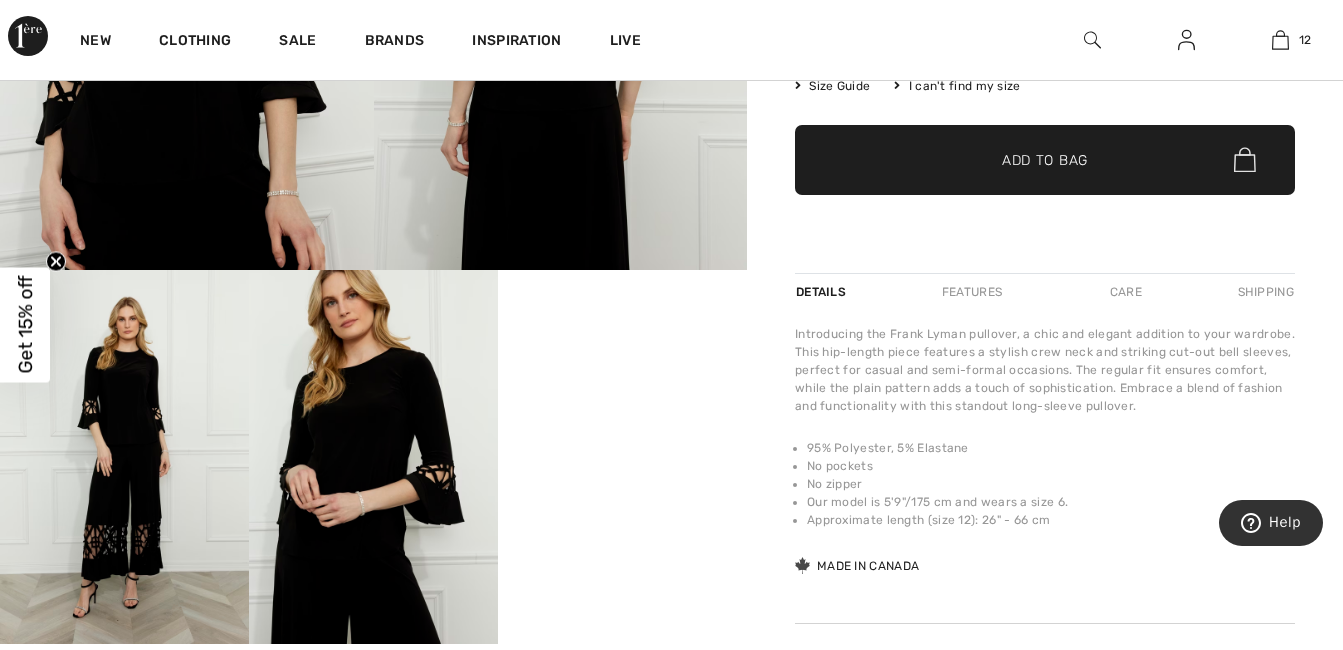 scroll, scrollTop: 507, scrollLeft: 0, axis: vertical 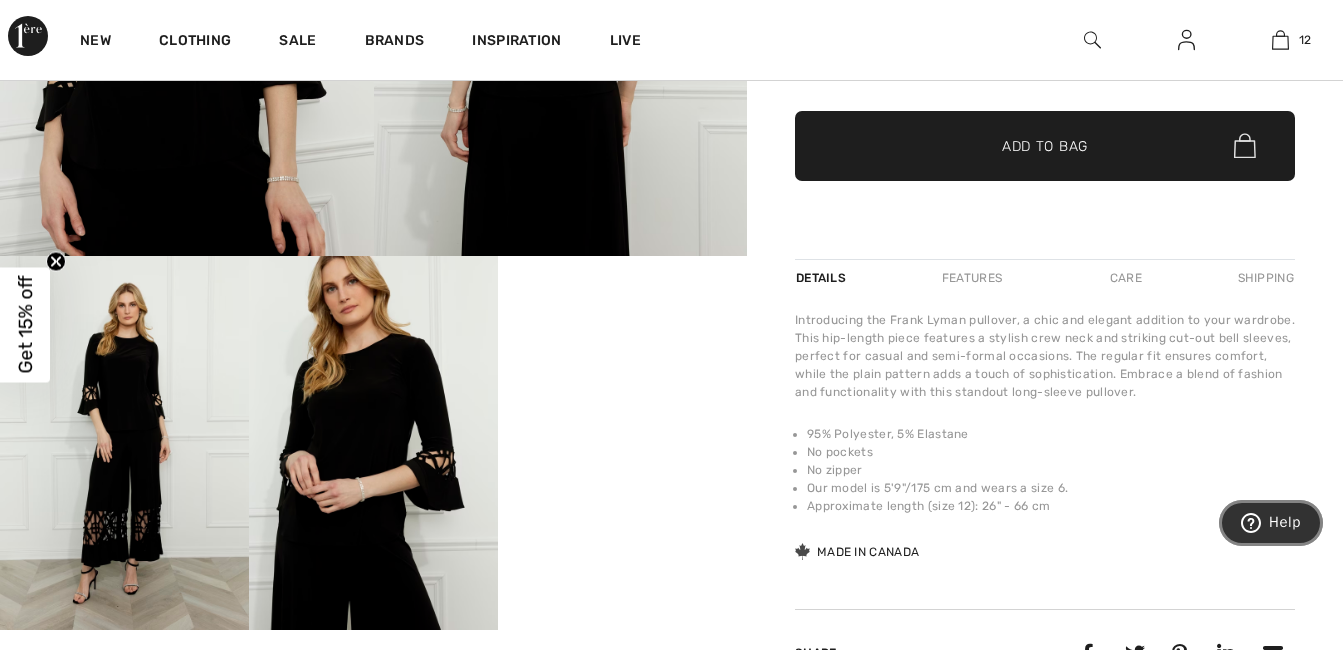 click on "Help" at bounding box center [1271, 523] 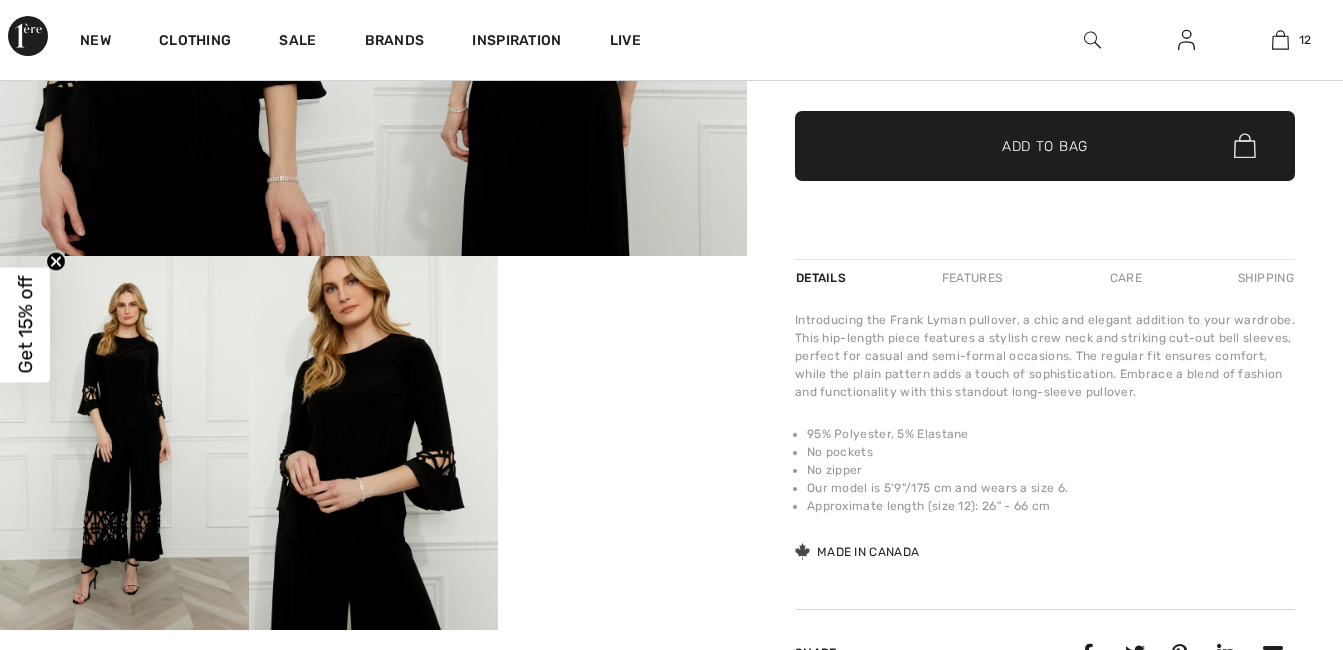 scroll, scrollTop: 0, scrollLeft: 0, axis: both 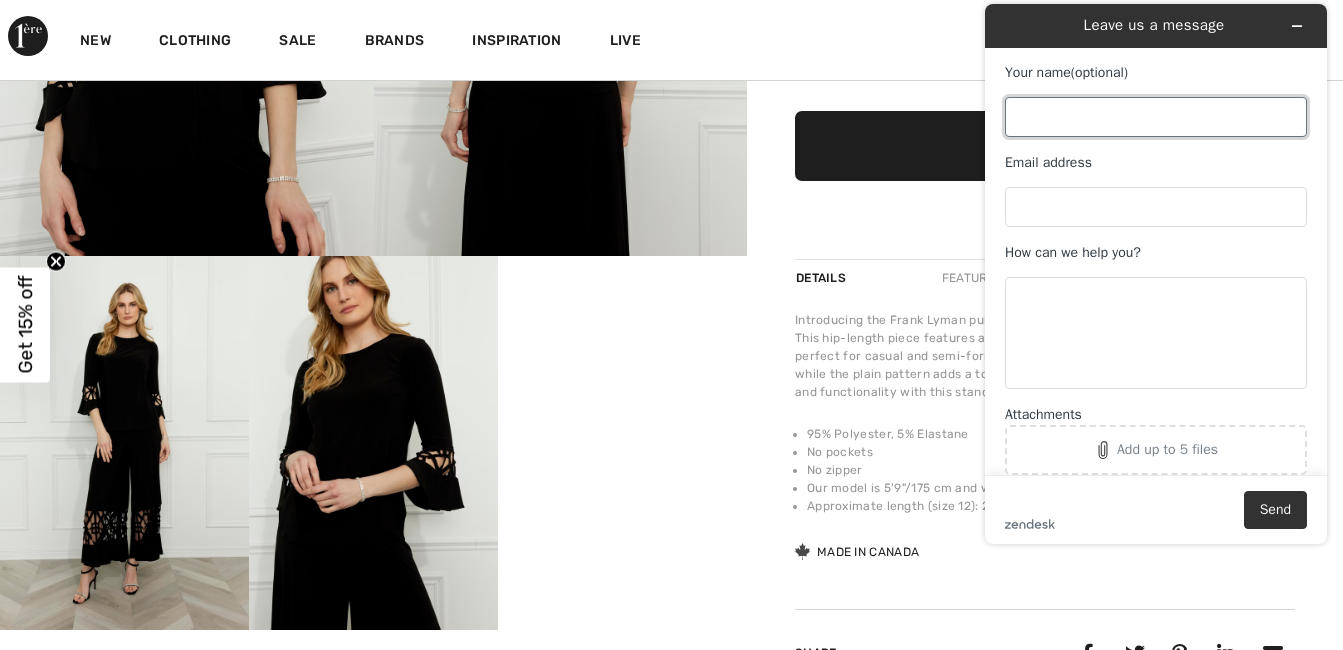 click on "Your name  (optional)" at bounding box center (1156, 117) 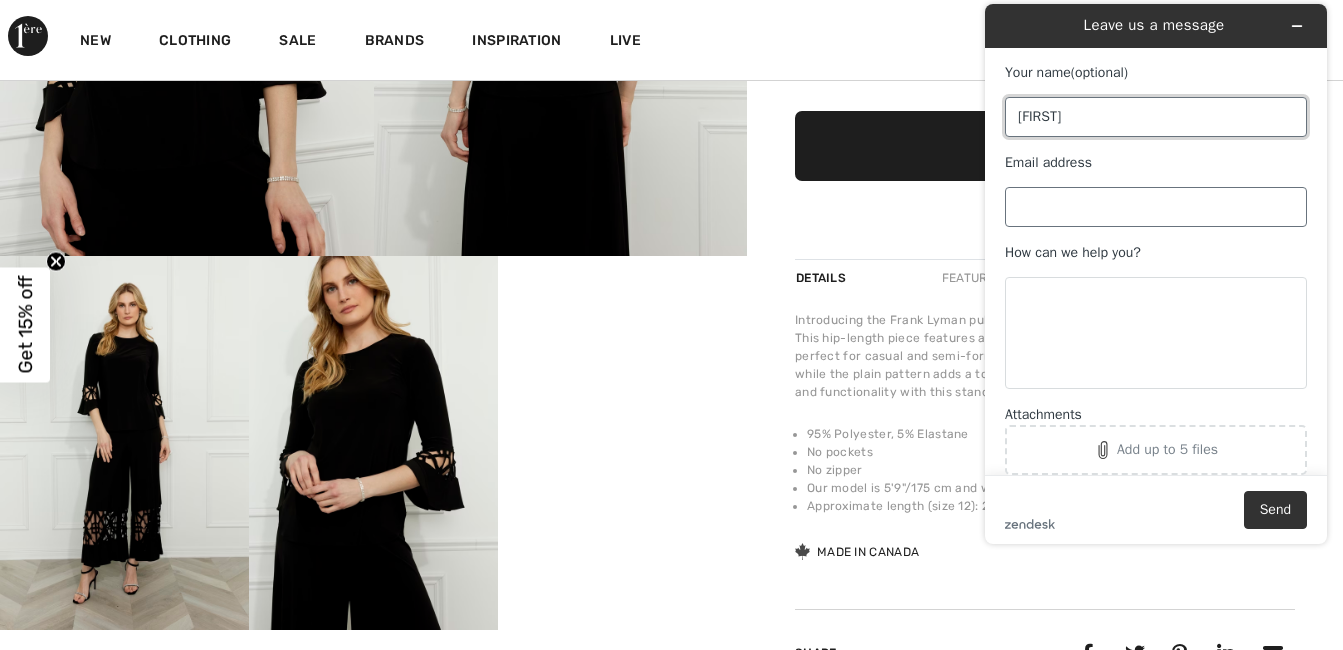 type on "[FIRST]" 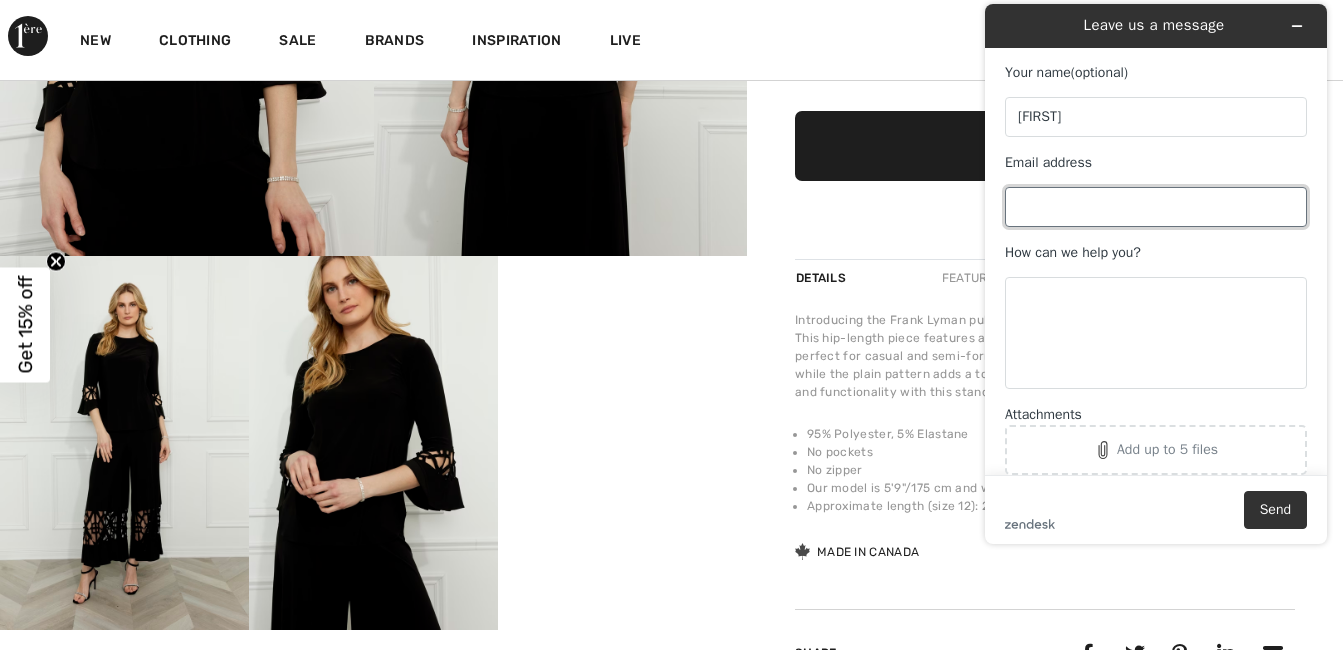 click on "Email address" at bounding box center [1156, 207] 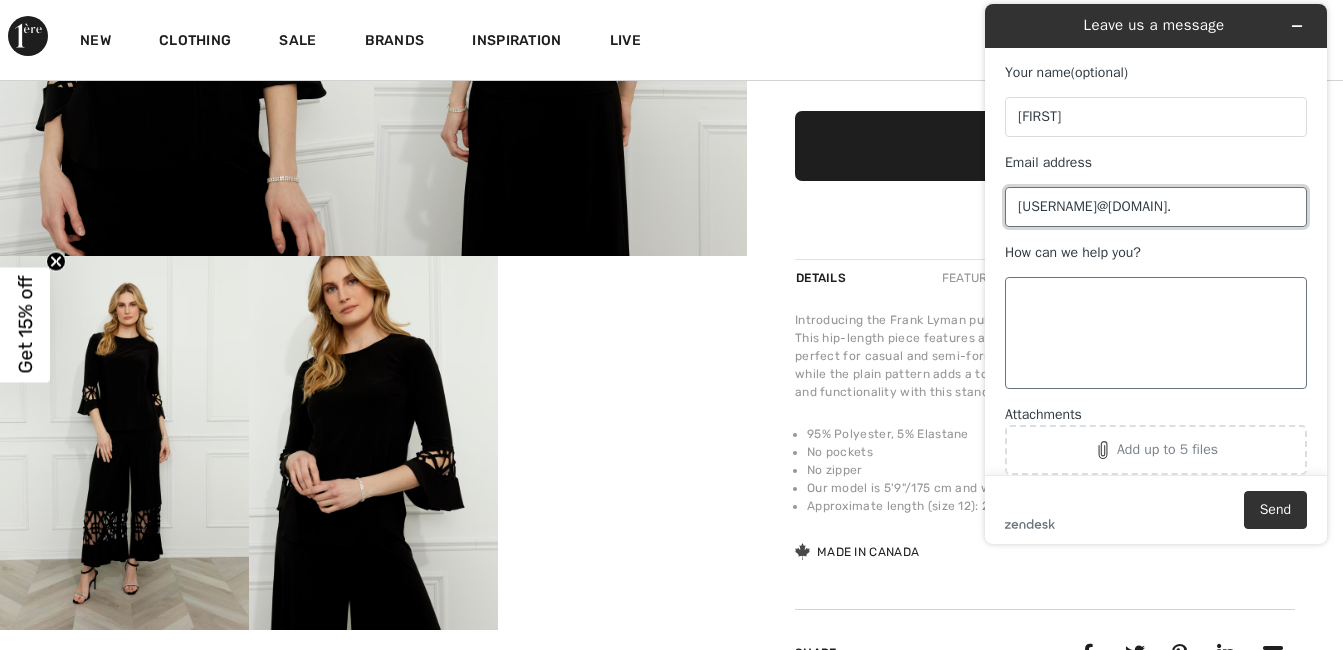 type on "[USERNAME]@[DOMAIN]." 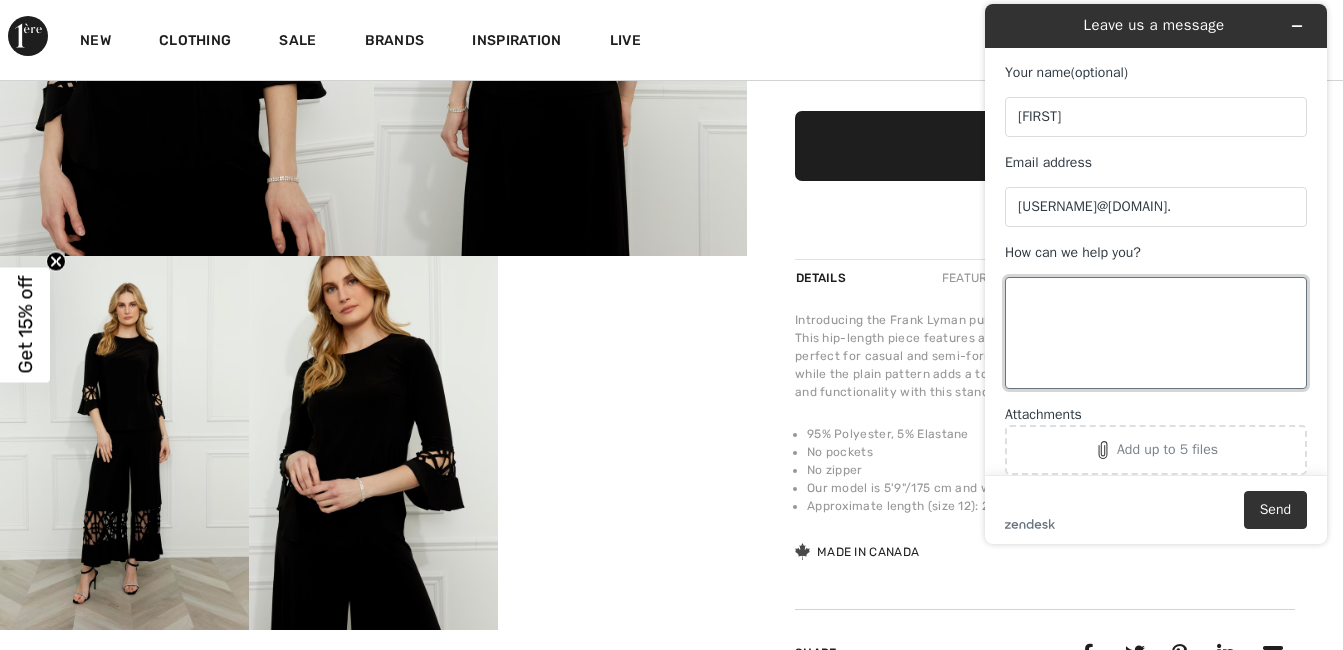 click on "How can we help you?" at bounding box center [1156, 333] 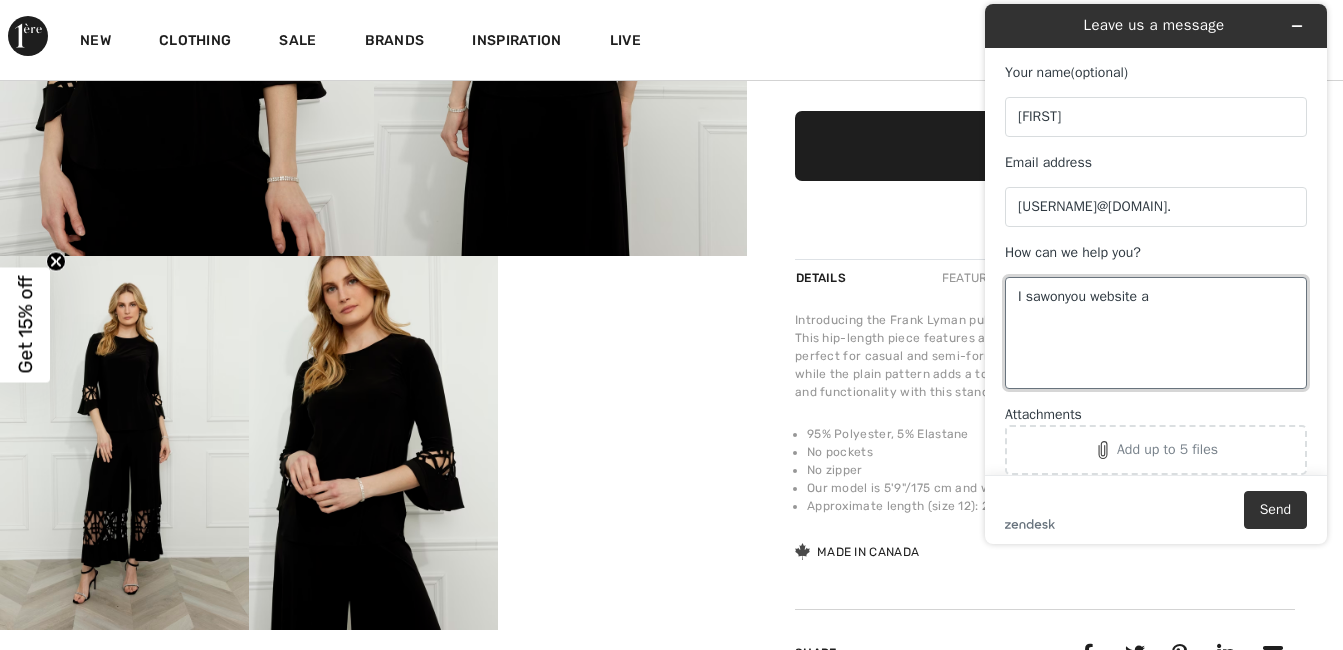 click on "I sawonyou website a" at bounding box center [1156, 333] 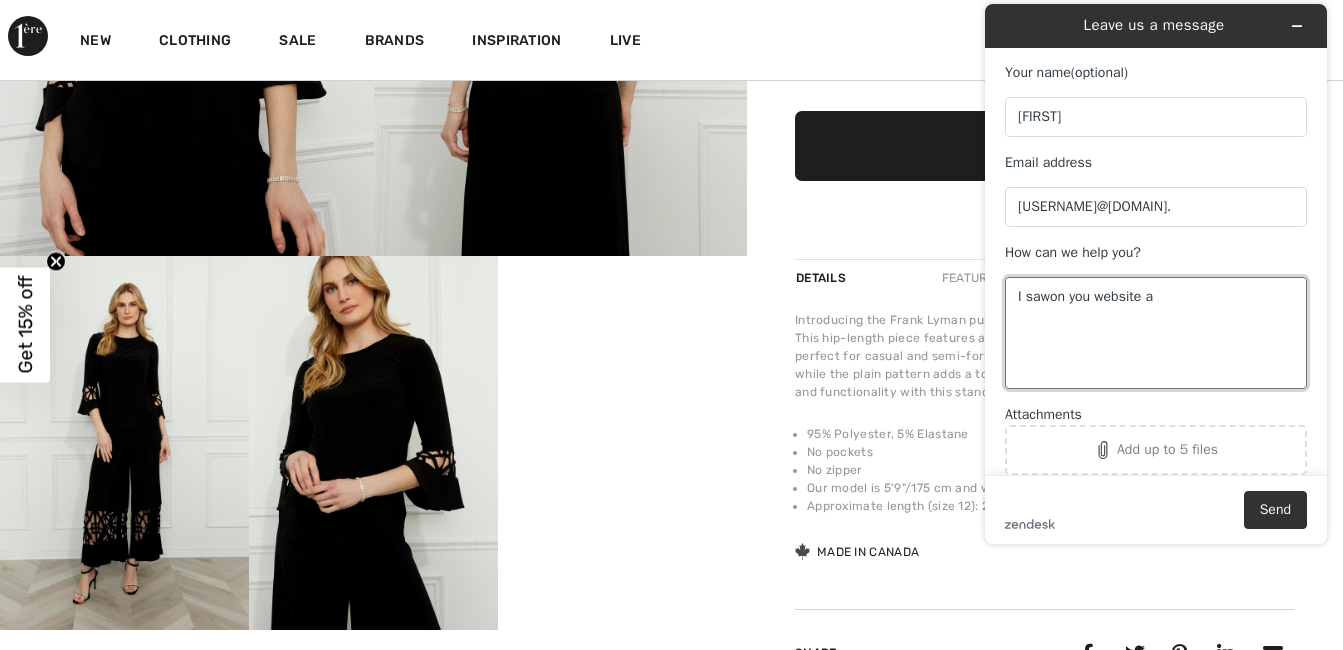 click on "I sawon you website a" at bounding box center [1156, 333] 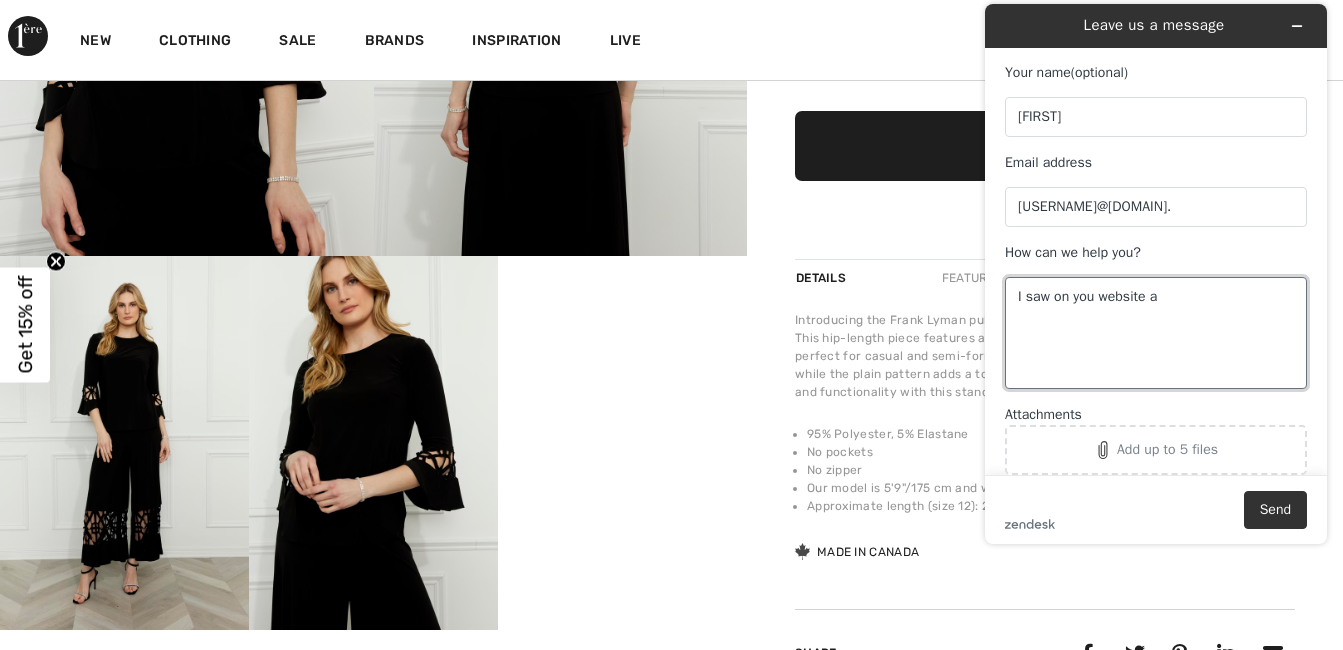 click on "I saw on you website a" at bounding box center [1156, 333] 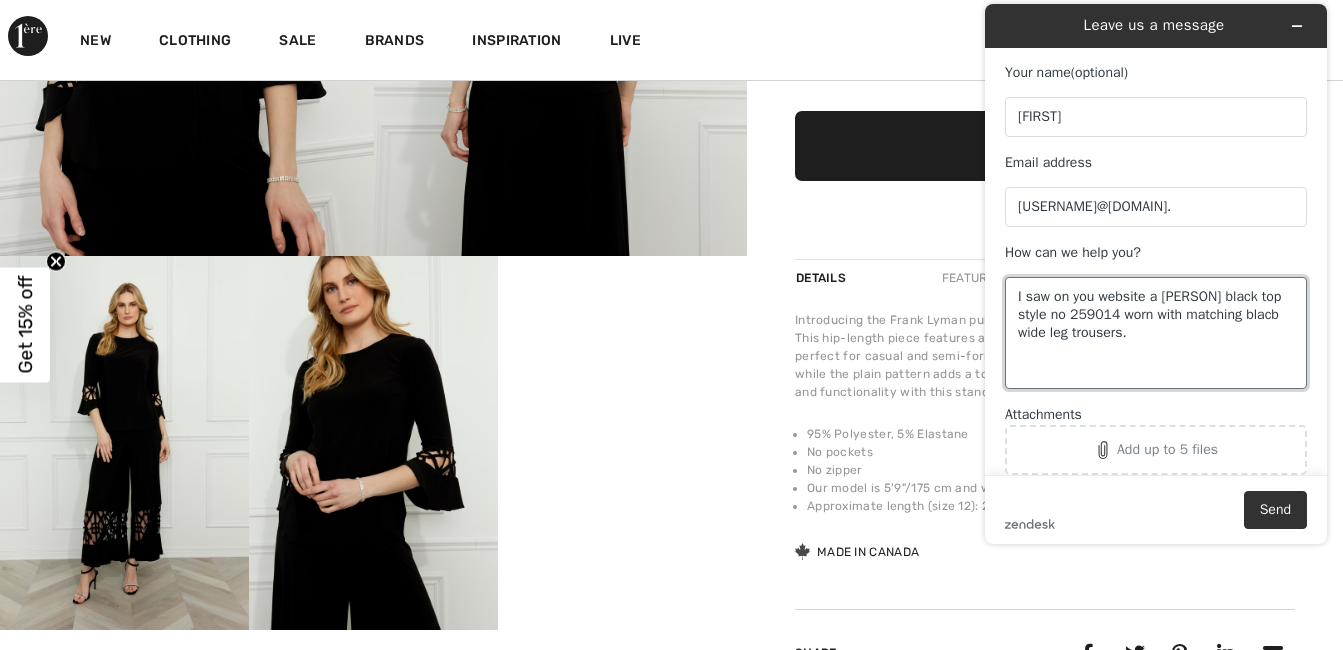 click on "I saw on you website a [PERSON] black top style no 259014 worn with matching blacb wide leg trousers." at bounding box center [1156, 333] 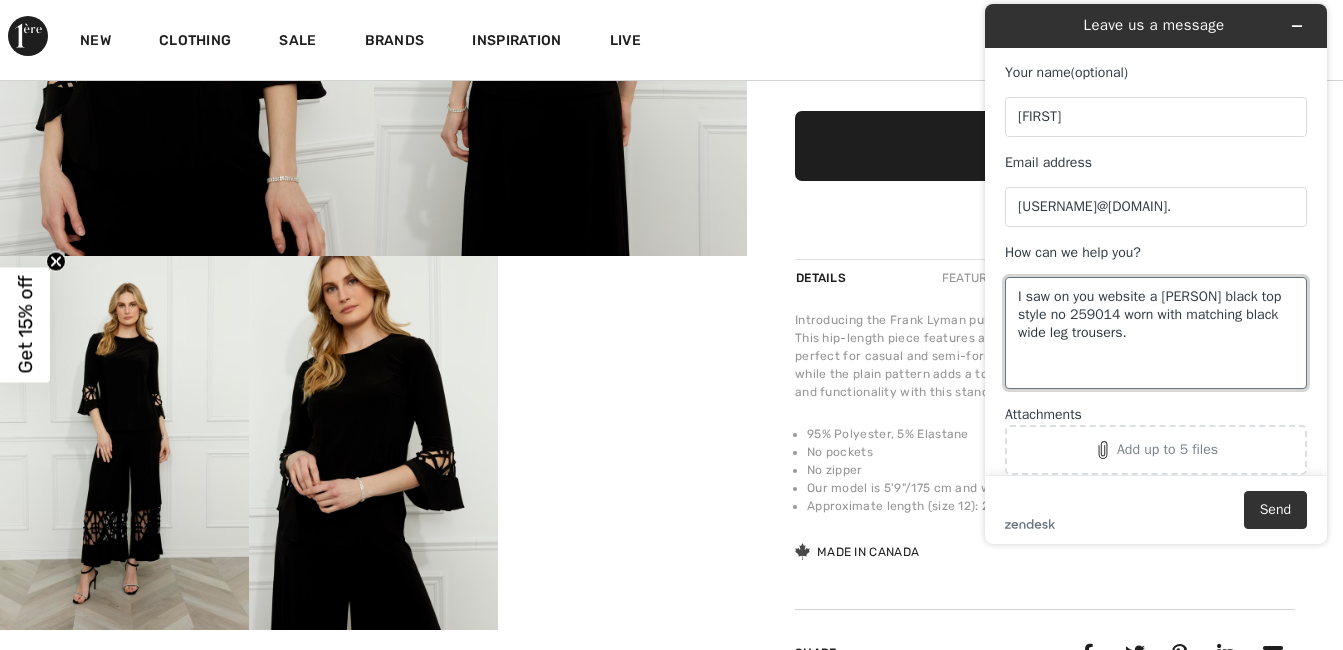 click on "I saw on you website a [PERSON] black top style no 259014 worn with matching black wide leg trousers." at bounding box center [1156, 333] 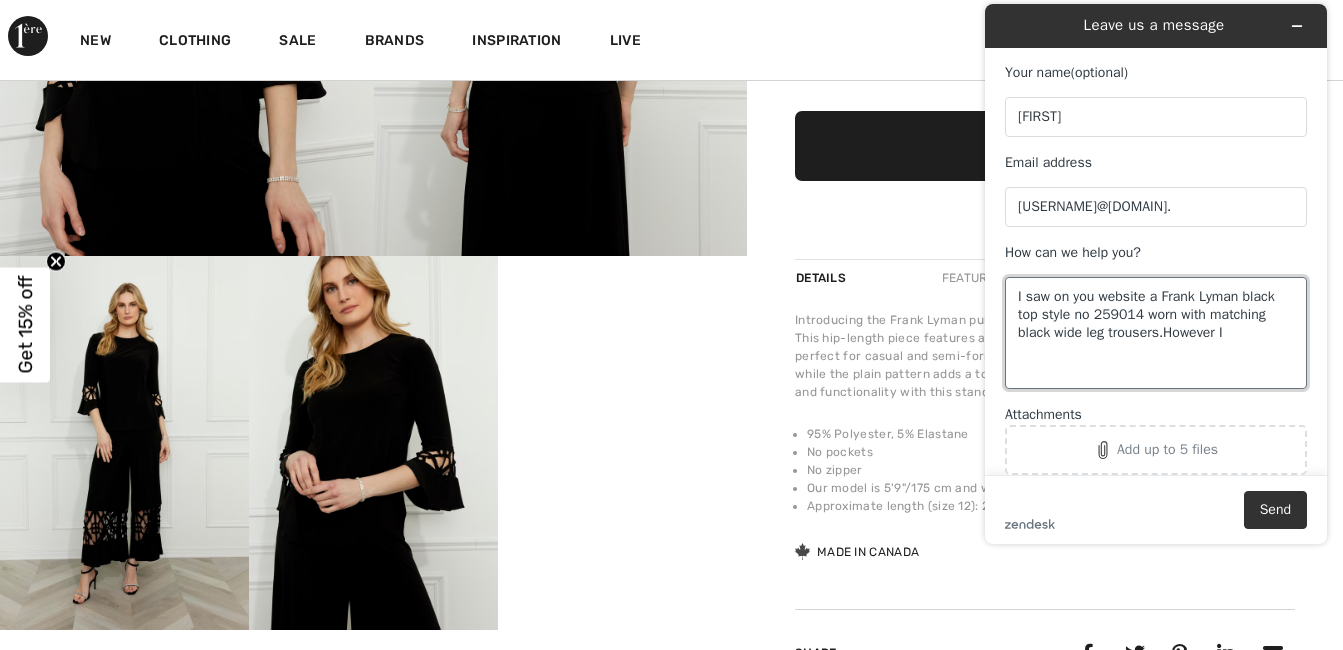 click on "I saw on you website a Frank Lyman black top style no 259014 worn with matching black wide leg trousers.However I" at bounding box center (1156, 333) 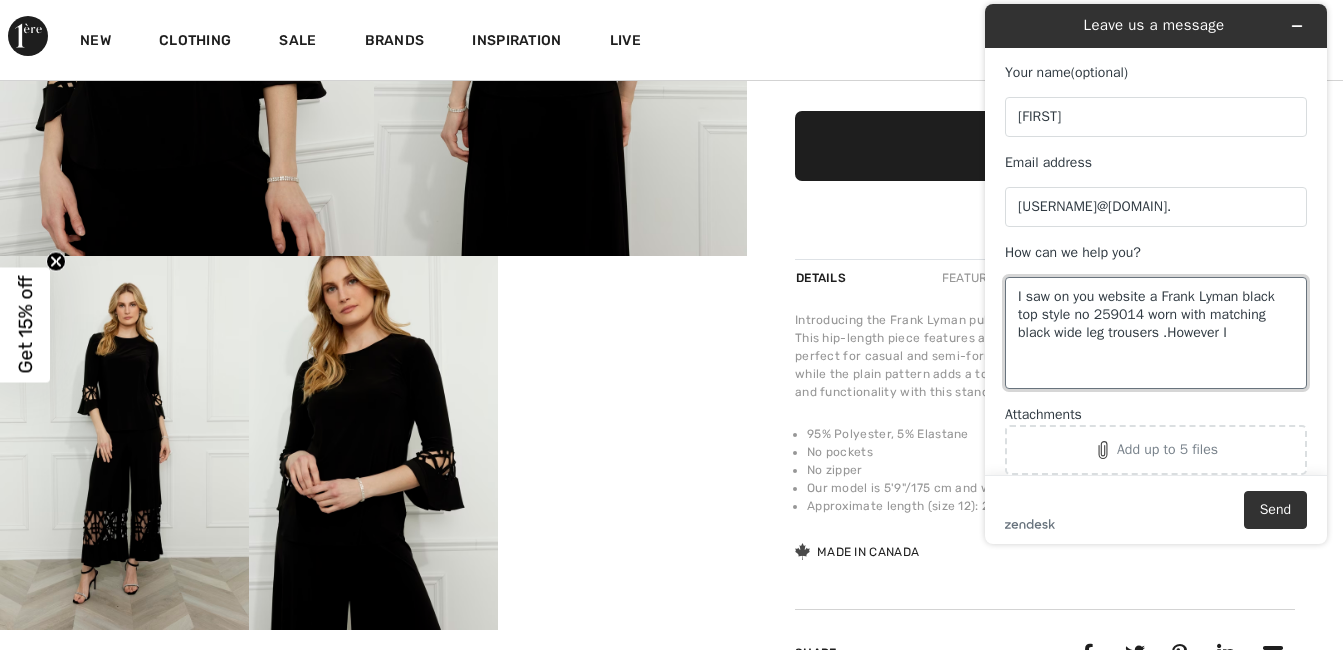 click on "I saw on you website a Frank Lyman black top style no 259014 worn with matching black wide leg trousers .However I" at bounding box center (1156, 333) 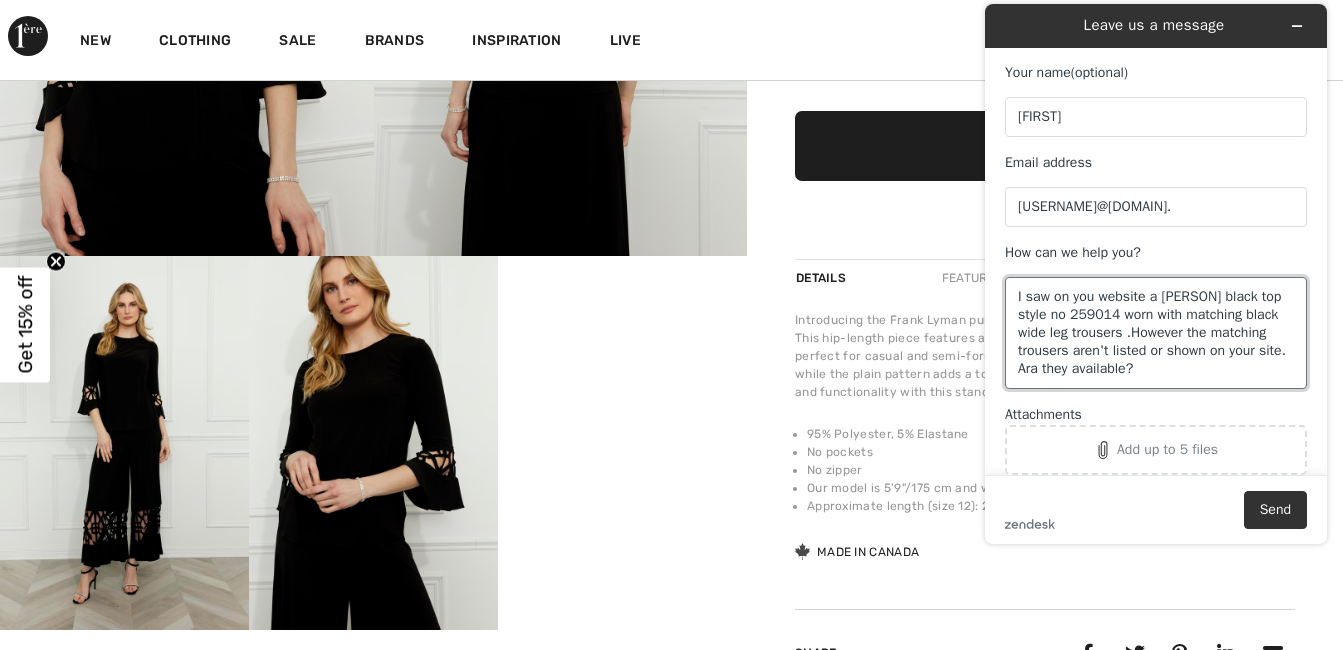 click on "I saw on you website a [PERSON] black top style no 259014 worn with matching black wide leg trousers .However the matching trousers aren't listed or shown on your site. Ara they available?" at bounding box center (1156, 333) 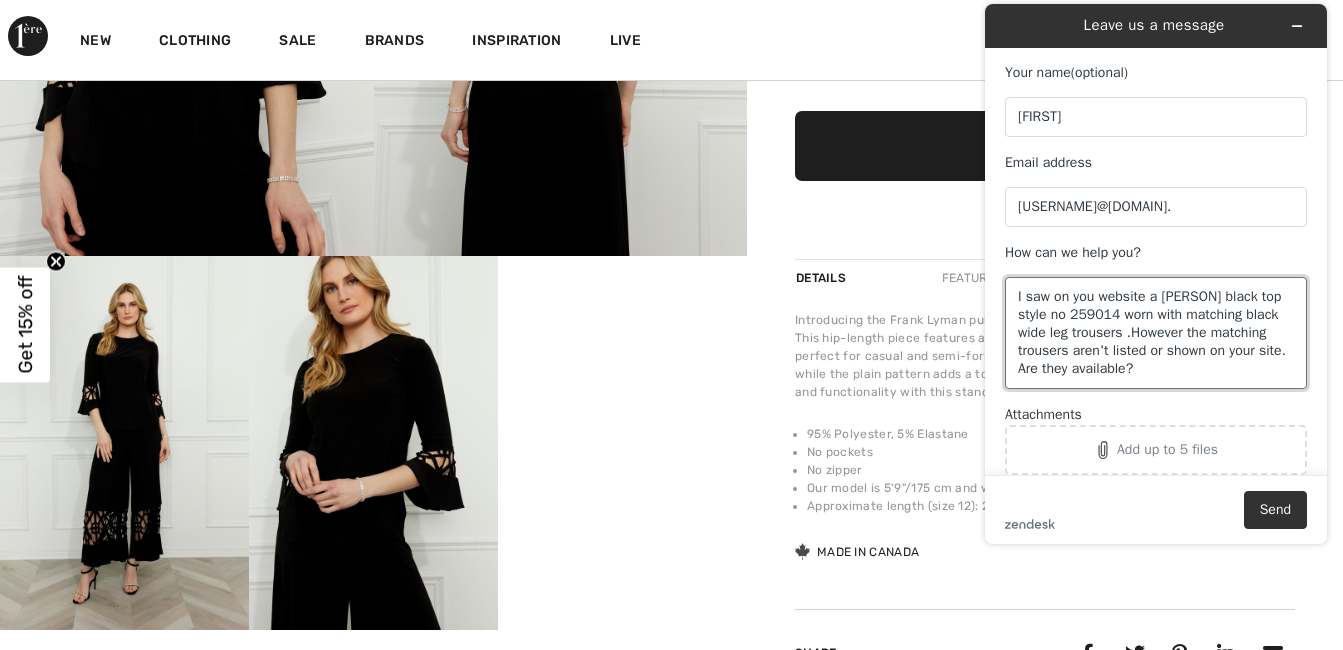 click on "I saw on you website a [PERSON] black top style no 259014 worn with matching black wide leg trousers .However the matching trousers aren't listed or shown on your site. Are they available?" at bounding box center [1156, 333] 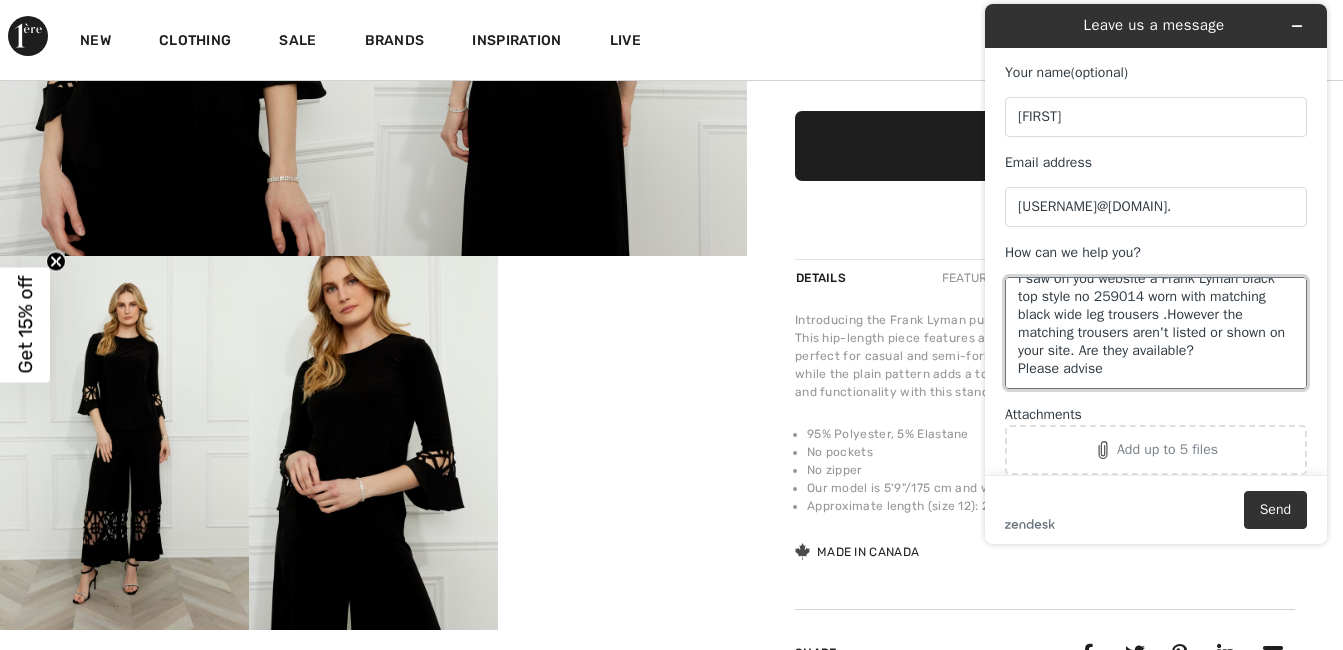 click on "I saw on you website a Frank Lyman black top style no 259014 worn with matching black wide leg trousers .However the matching trousers aren't listed or shown on your site. Are they available?
Please advise" at bounding box center [1156, 333] 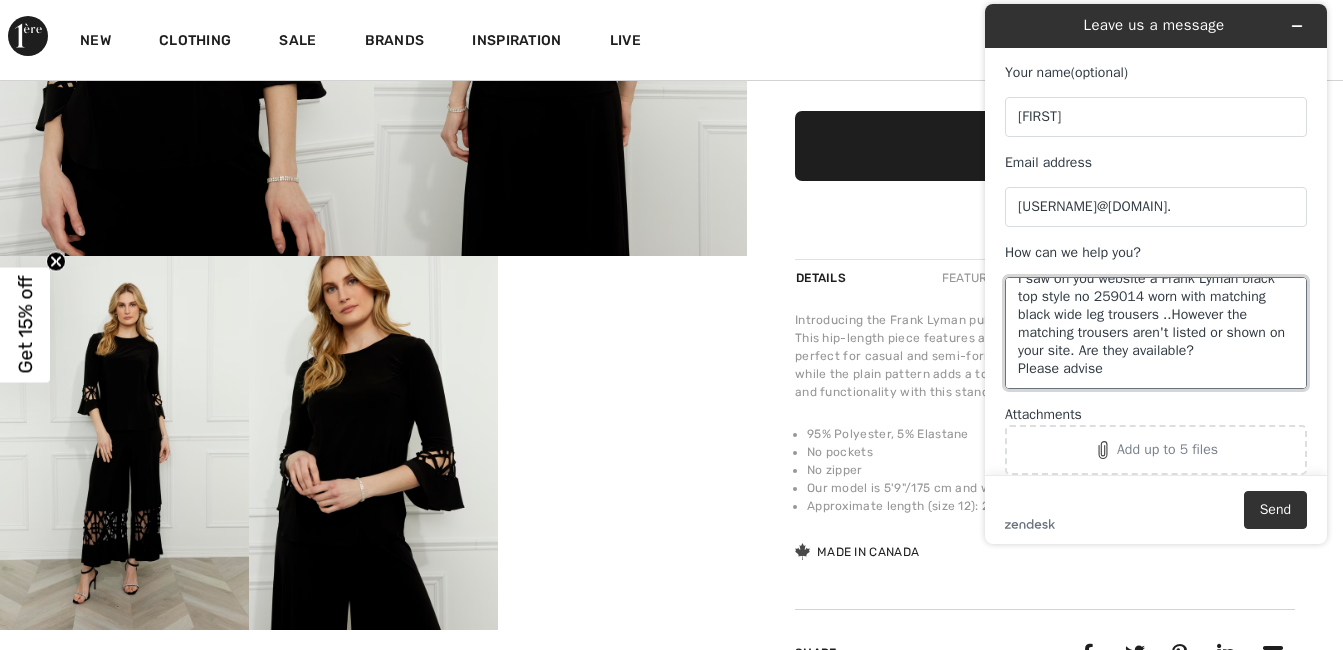 click on "I saw on you website a Frank Lyman black top style no 259014 worn with matching black wide leg trousers ..However the matching trousers aren't listed or shown on your site. Are they available?
Please advise" at bounding box center [1156, 333] 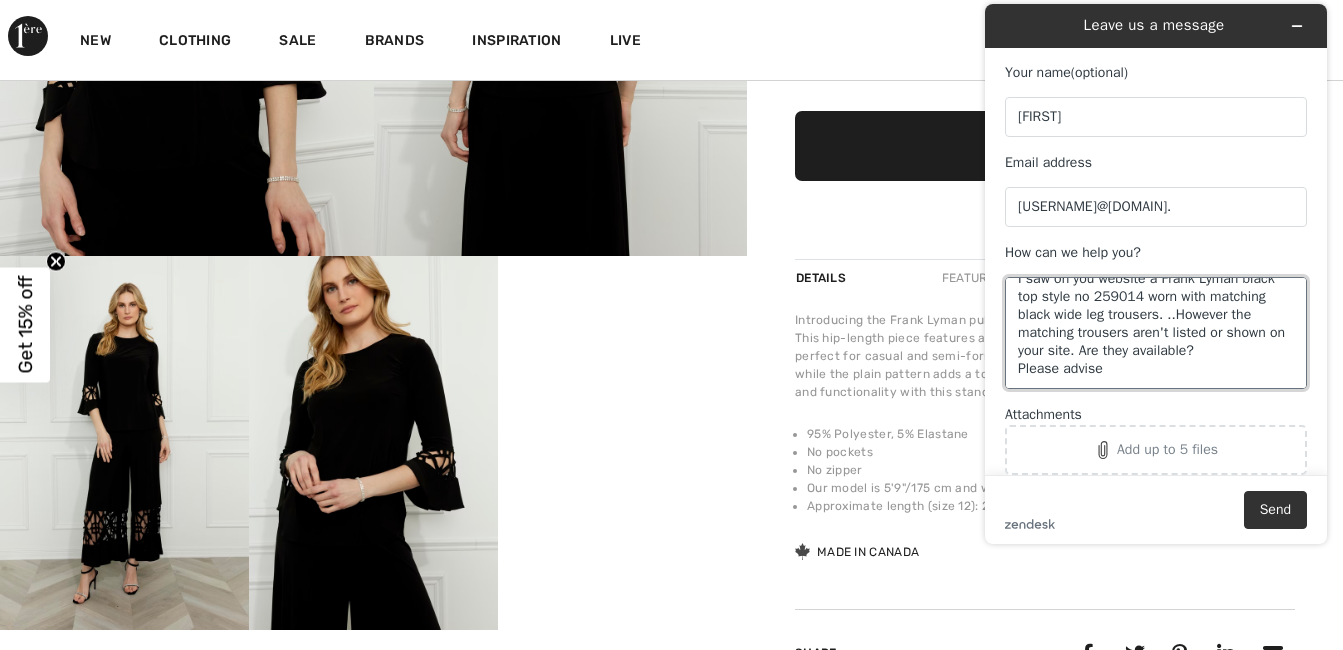 click on "I saw on you website a Frank Lyman black top style no 259014 worn with matching black wide leg trousers. ..However the matching trousers aren't listed or shown on your site. Are they available?
Please advise" at bounding box center [1156, 333] 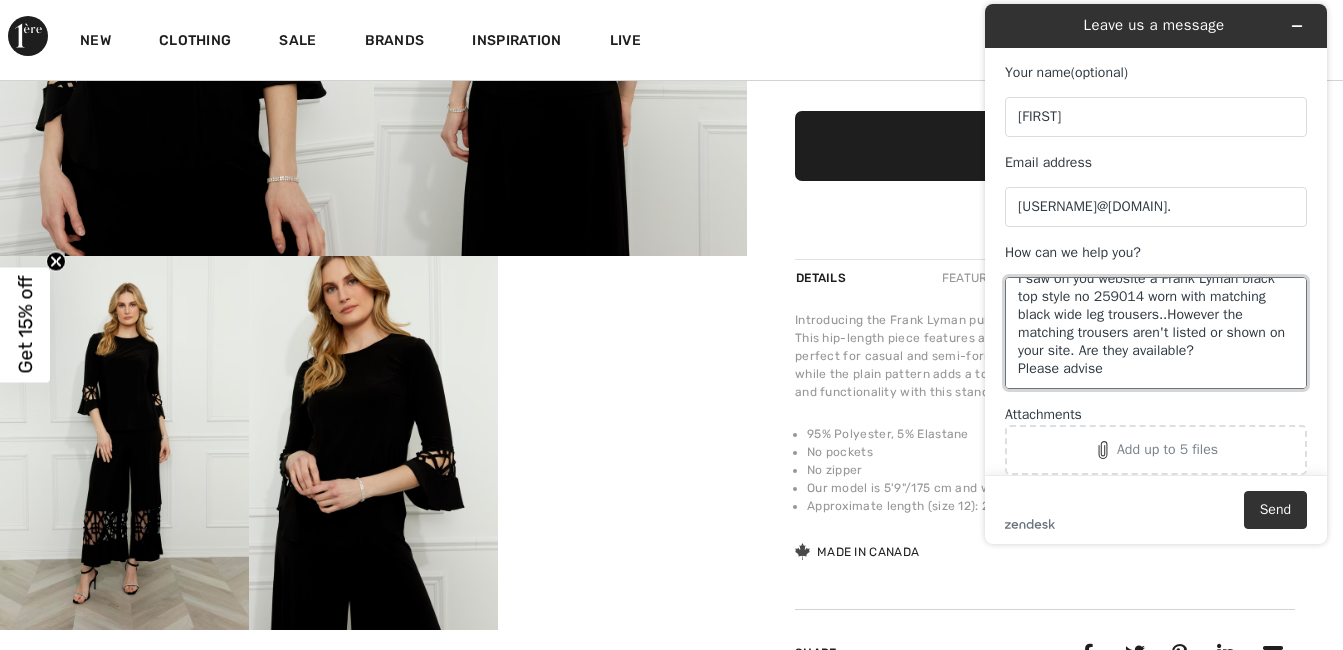 click on "I saw on you website a Frank Lyman black top style no 259014 worn with matching black wide leg trousers..However the matching trousers aren't listed or shown on your site. Are they available?
Please advise" at bounding box center [1156, 333] 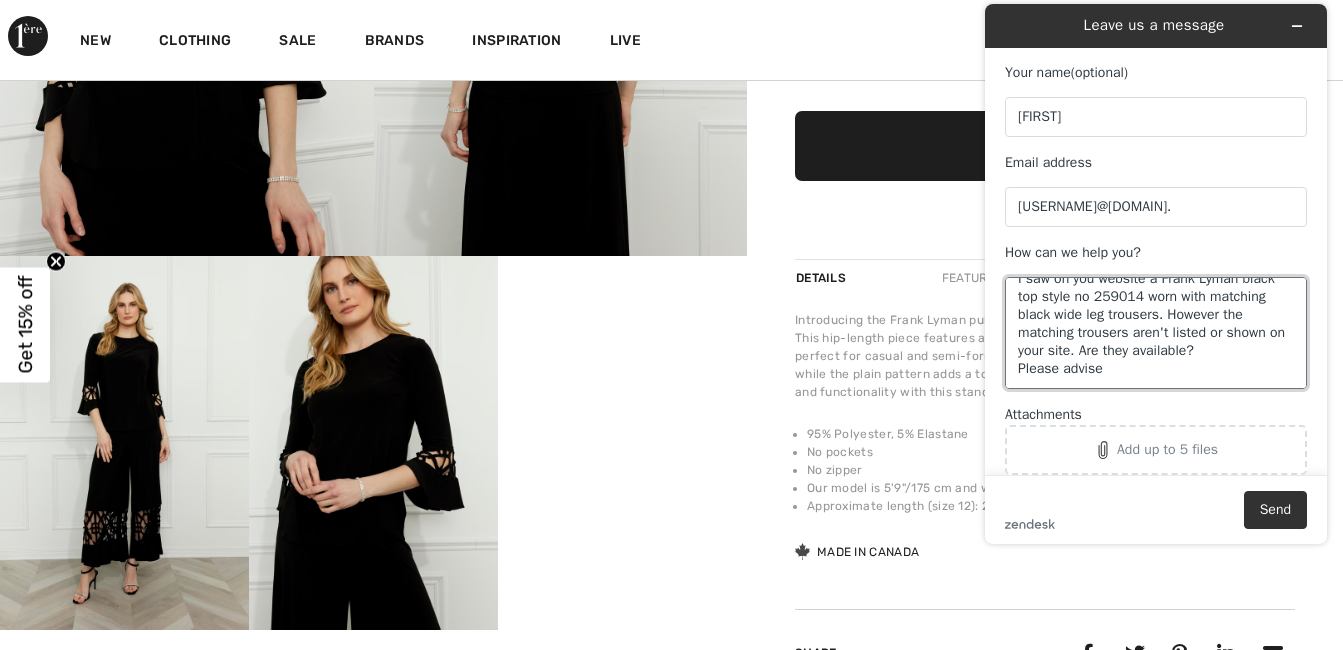 scroll, scrollTop: 36, scrollLeft: 0, axis: vertical 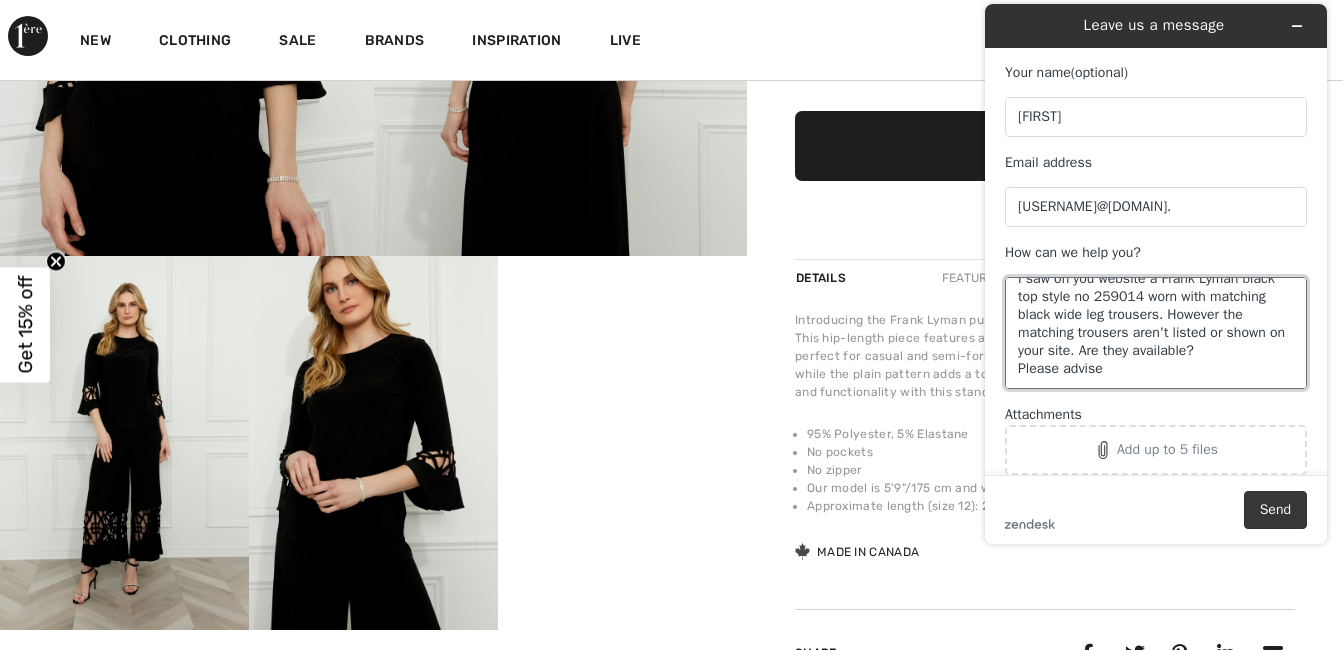 type on "I saw on you website a Frank Lyman black top style no 259014 worn with matching black wide leg trousers. However the matching trousers aren't listed or shown on your site. Are they available?
Please advise" 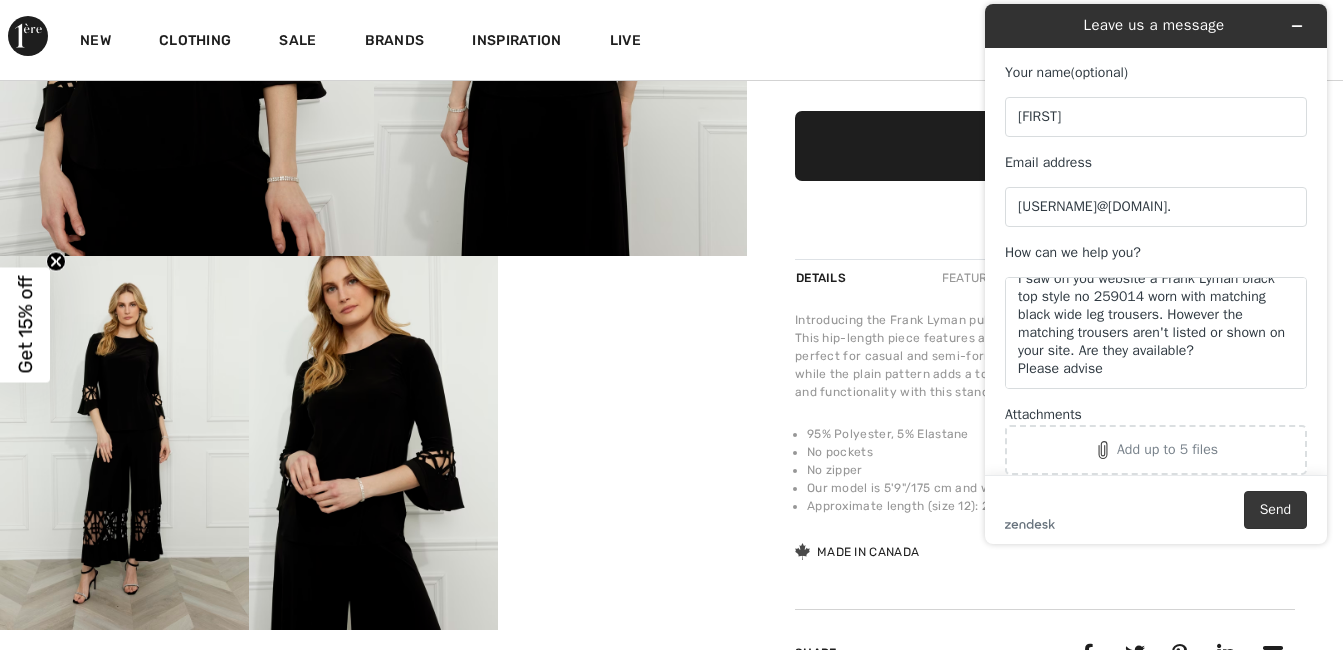 click on "Send" at bounding box center [1275, 510] 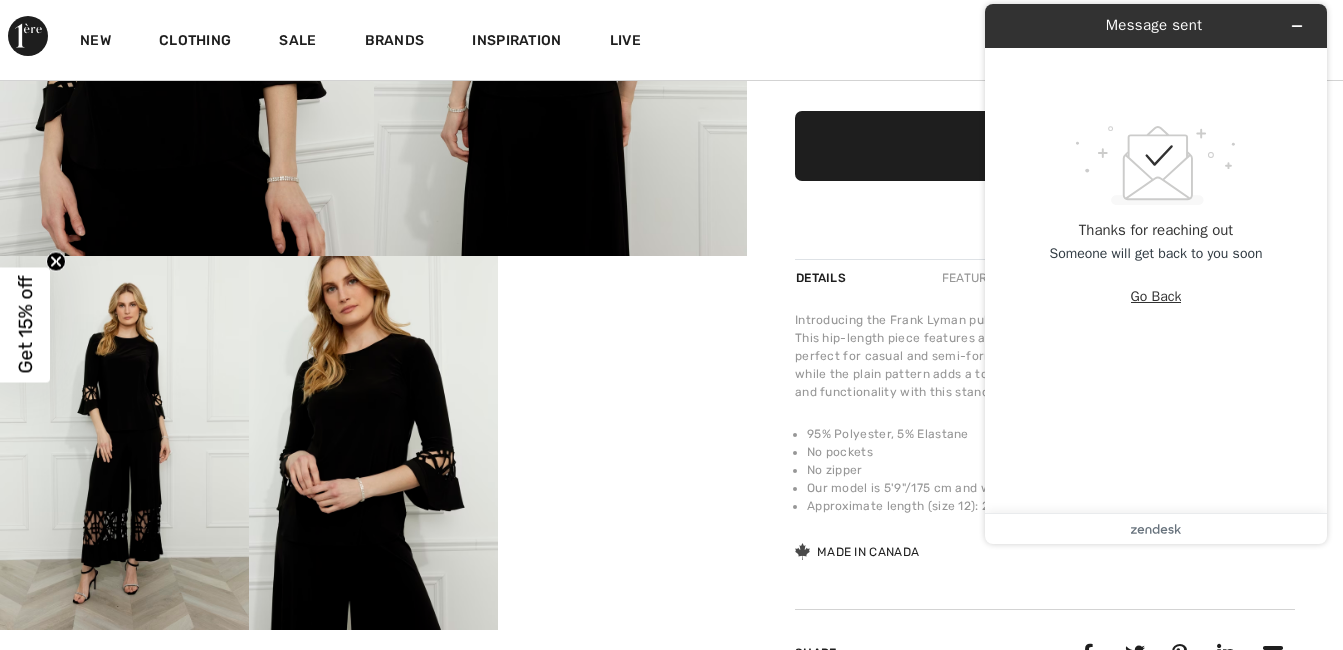 click on "Go Back" at bounding box center [1156, 297] 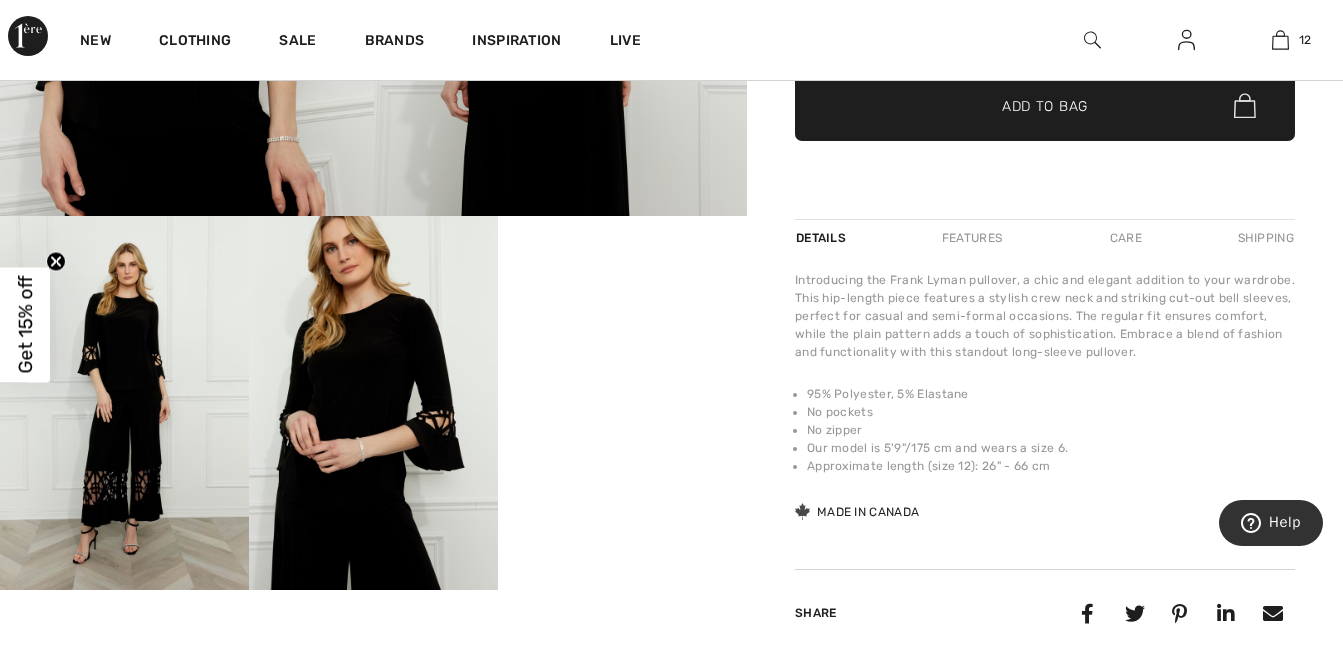 scroll, scrollTop: 640, scrollLeft: 0, axis: vertical 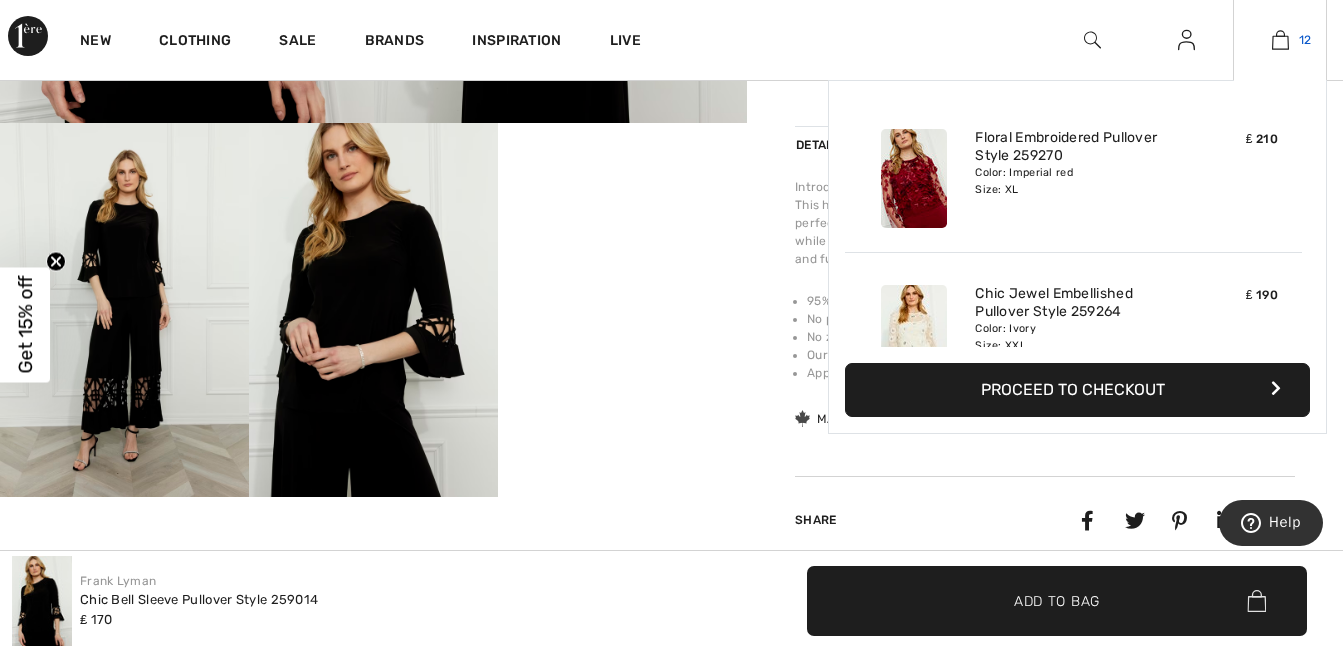 click at bounding box center [1280, 40] 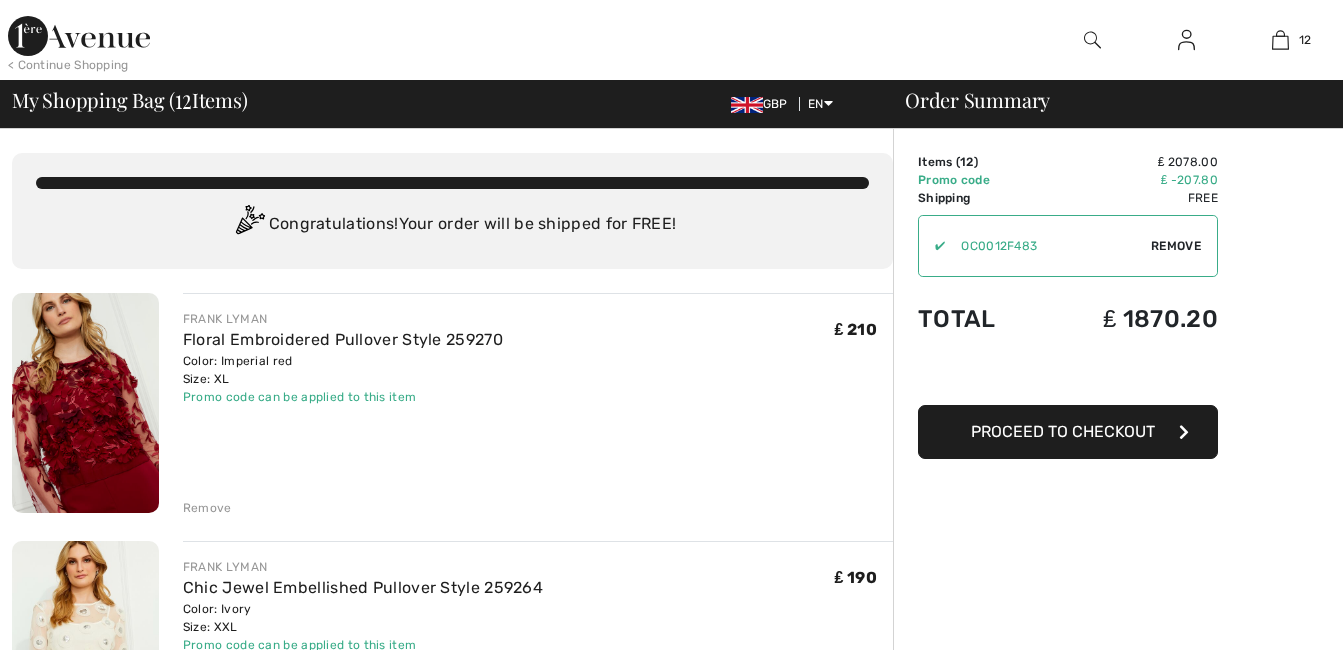 checkbox on "true" 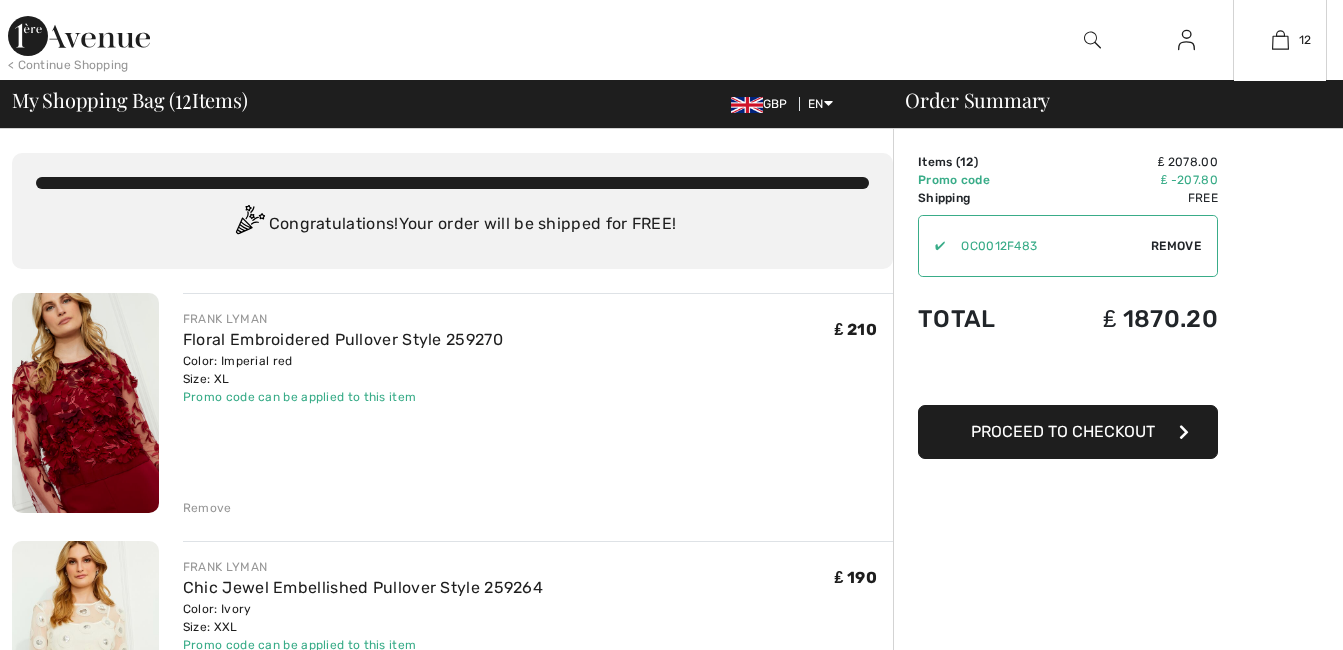 scroll, scrollTop: 0, scrollLeft: 0, axis: both 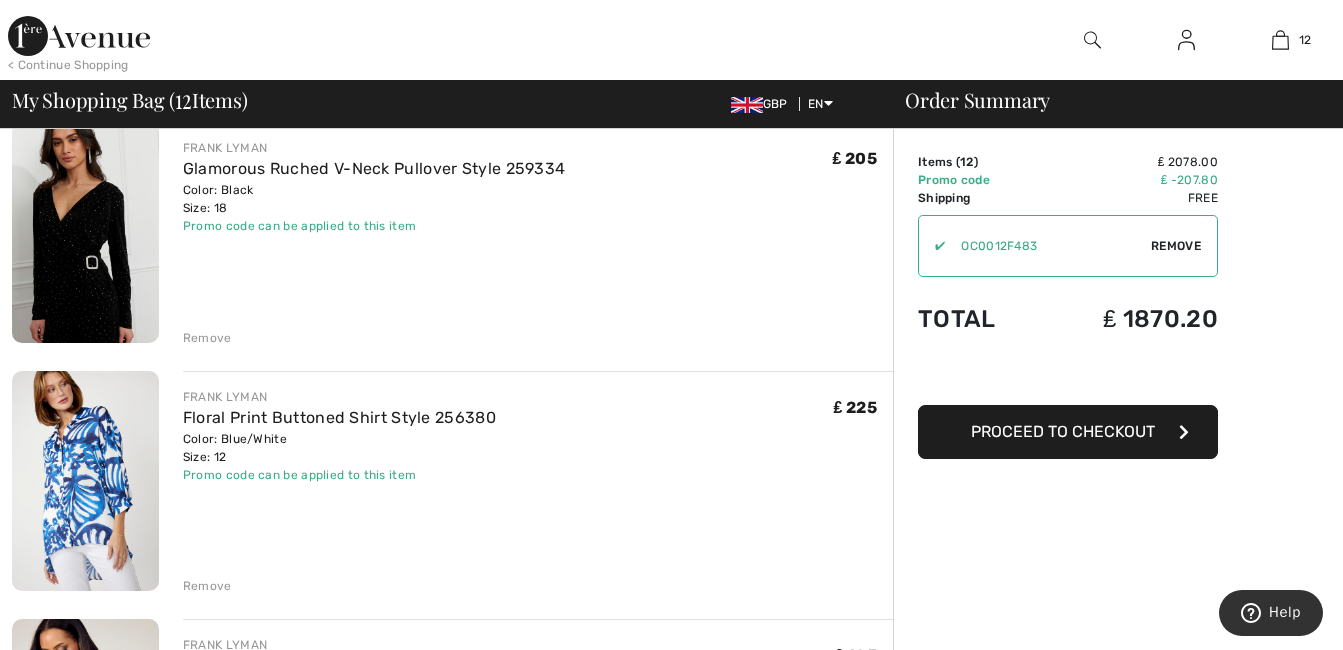 click on "Remove" at bounding box center (207, 586) 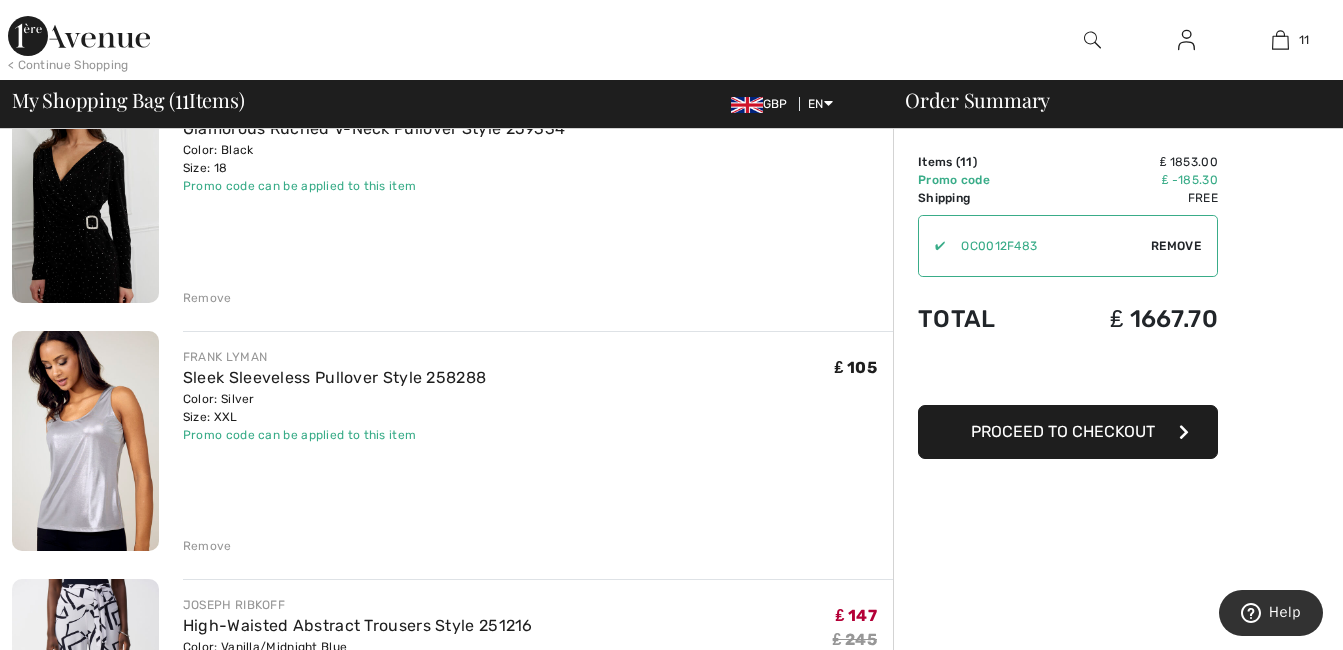 scroll, scrollTop: 853, scrollLeft: 0, axis: vertical 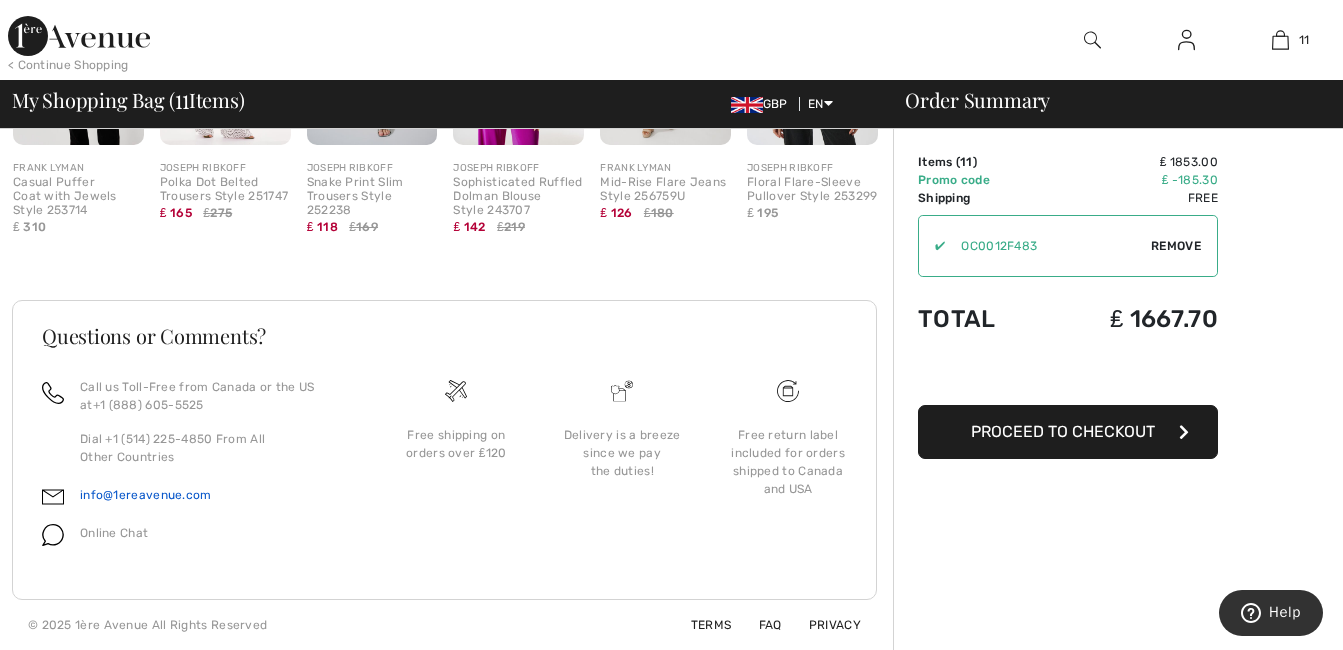 click on "info@1ereavenue.com" at bounding box center [146, 495] 